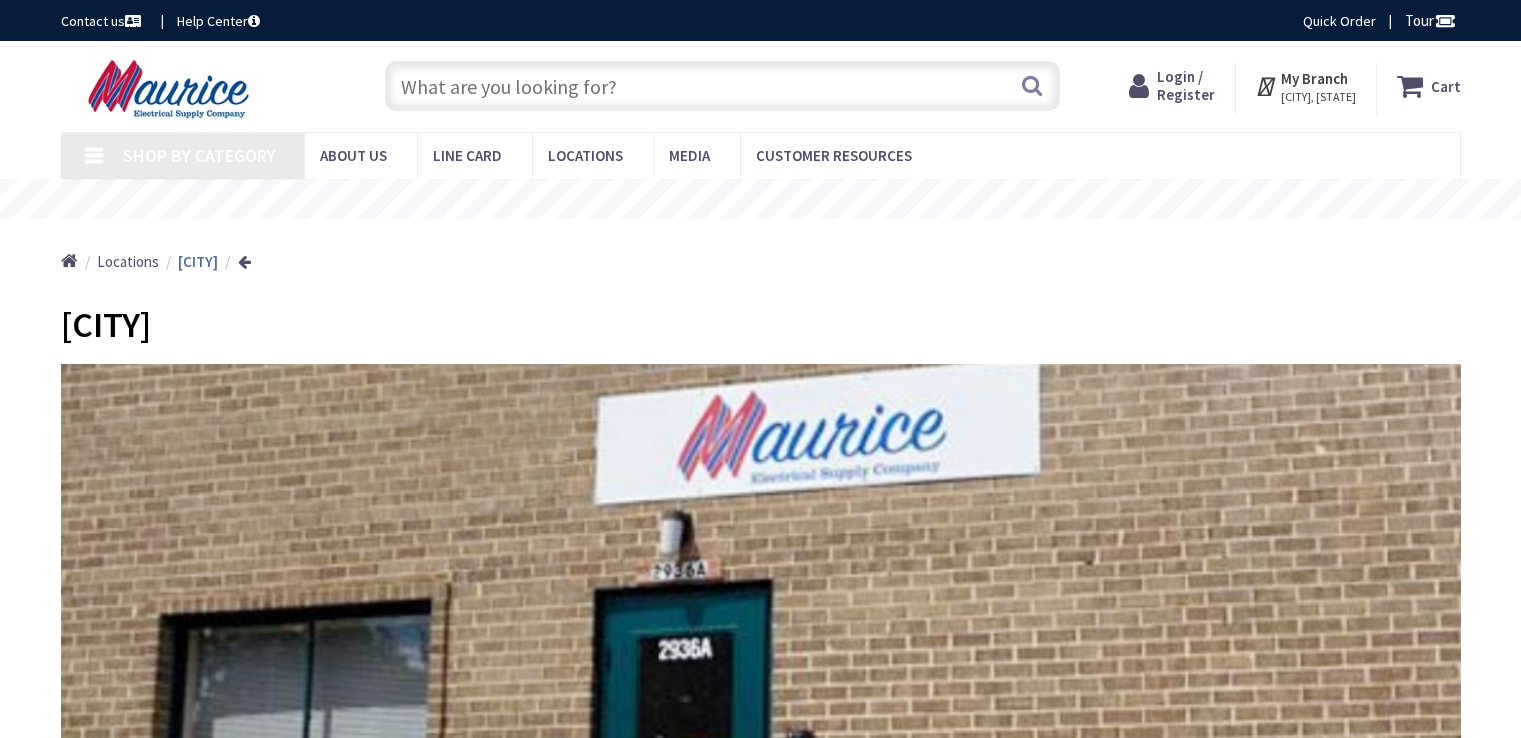 scroll, scrollTop: 0, scrollLeft: 0, axis: both 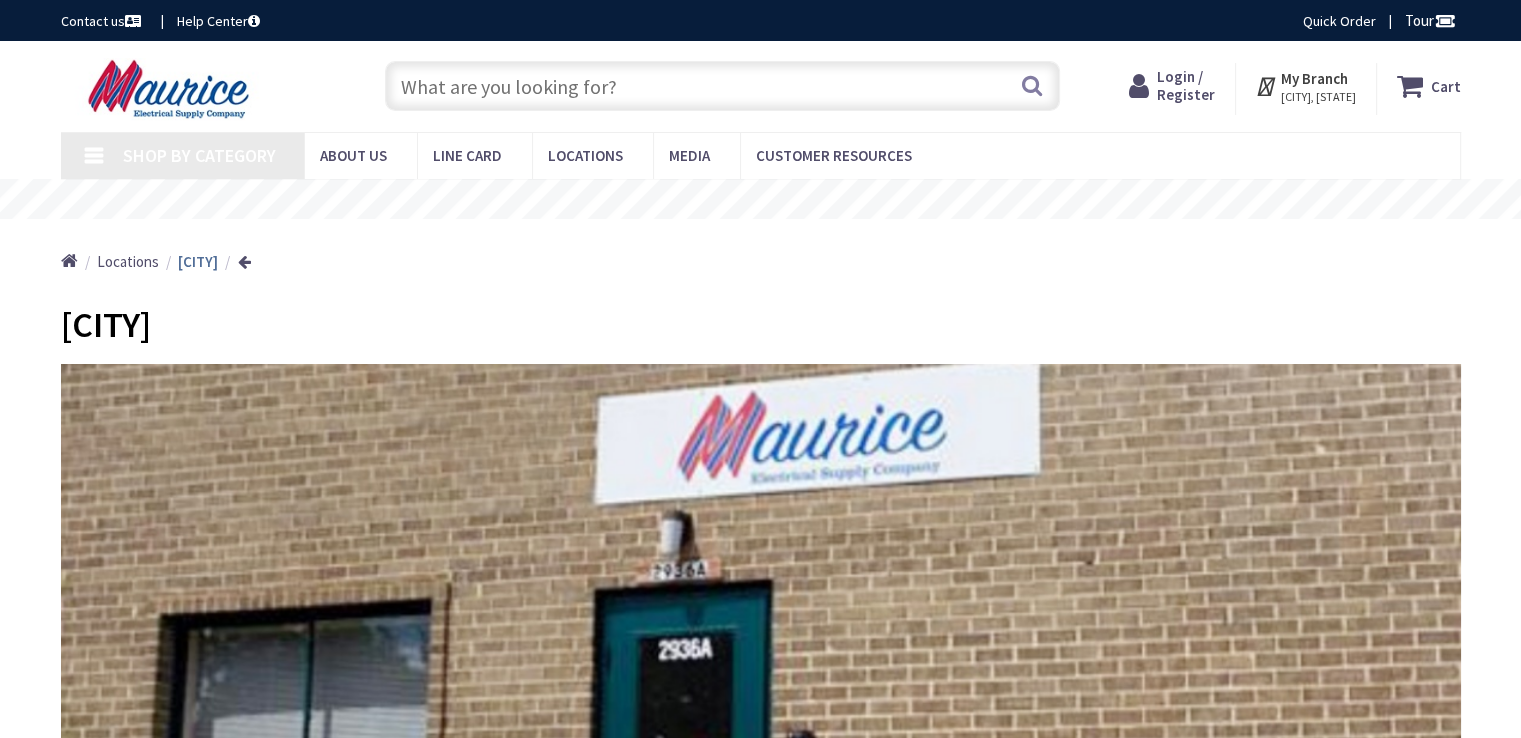 type on "[STREET], [CITY], [STATE] [POSTAL_CODE], USA" 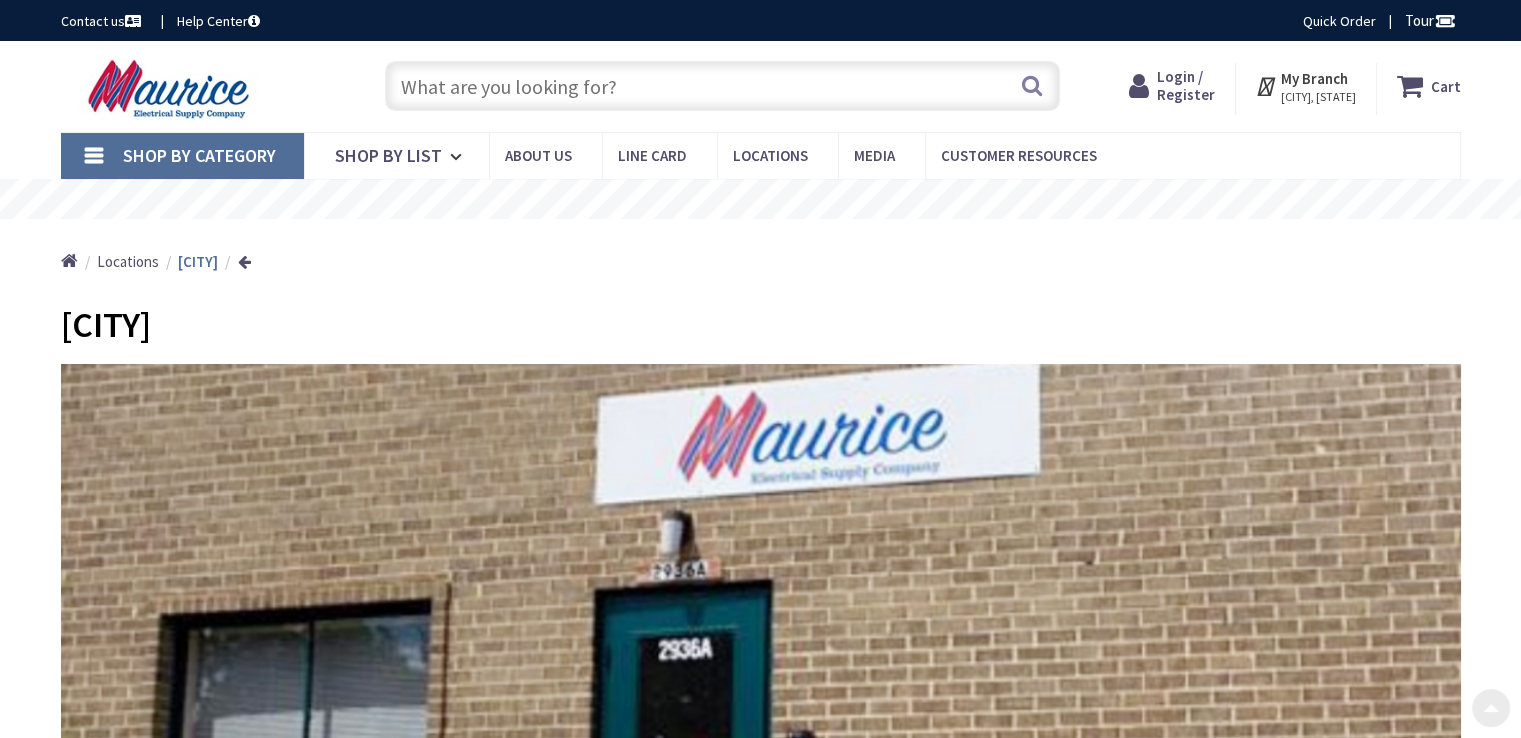 scroll, scrollTop: 466, scrollLeft: 0, axis: vertical 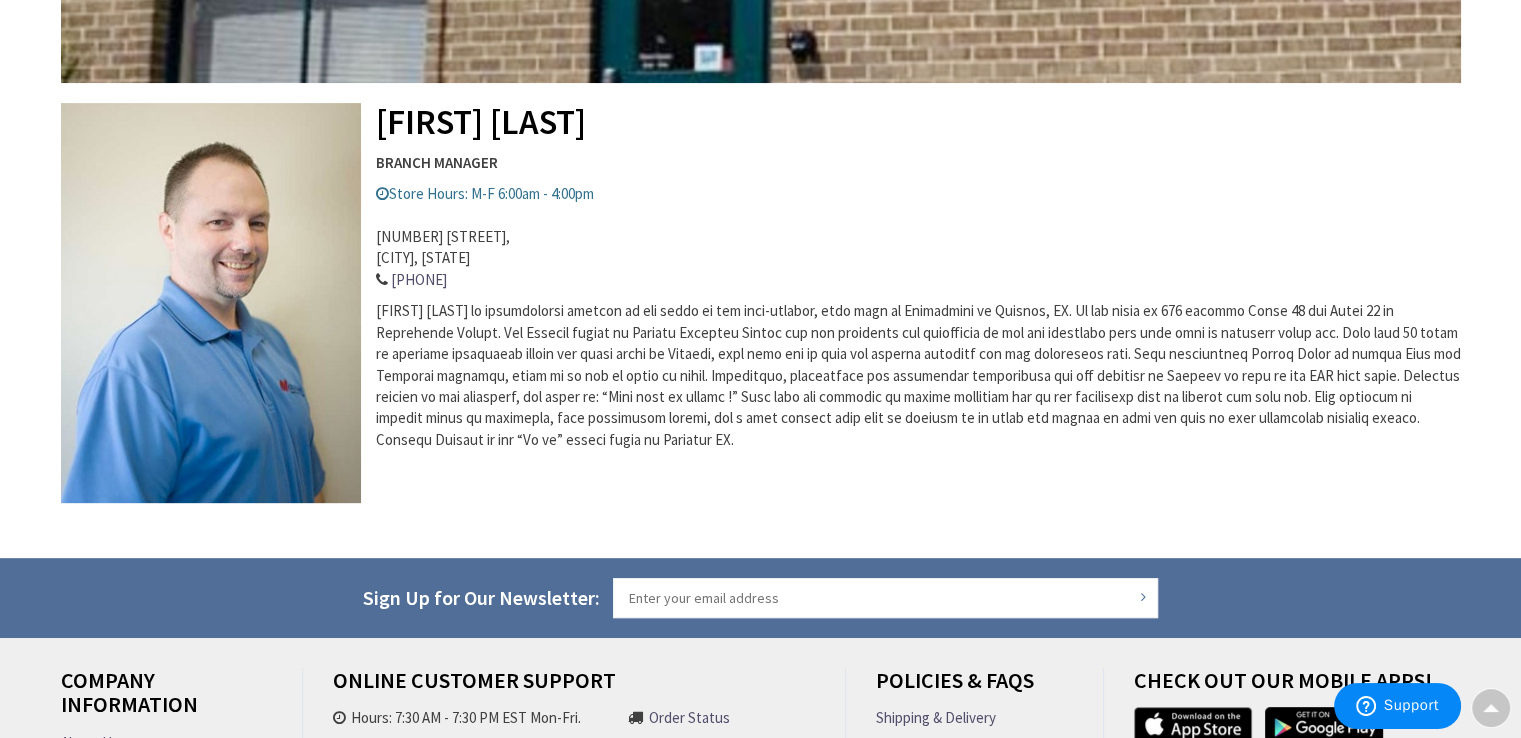 click on "Maurice Fairfax" at bounding box center (918, 375) 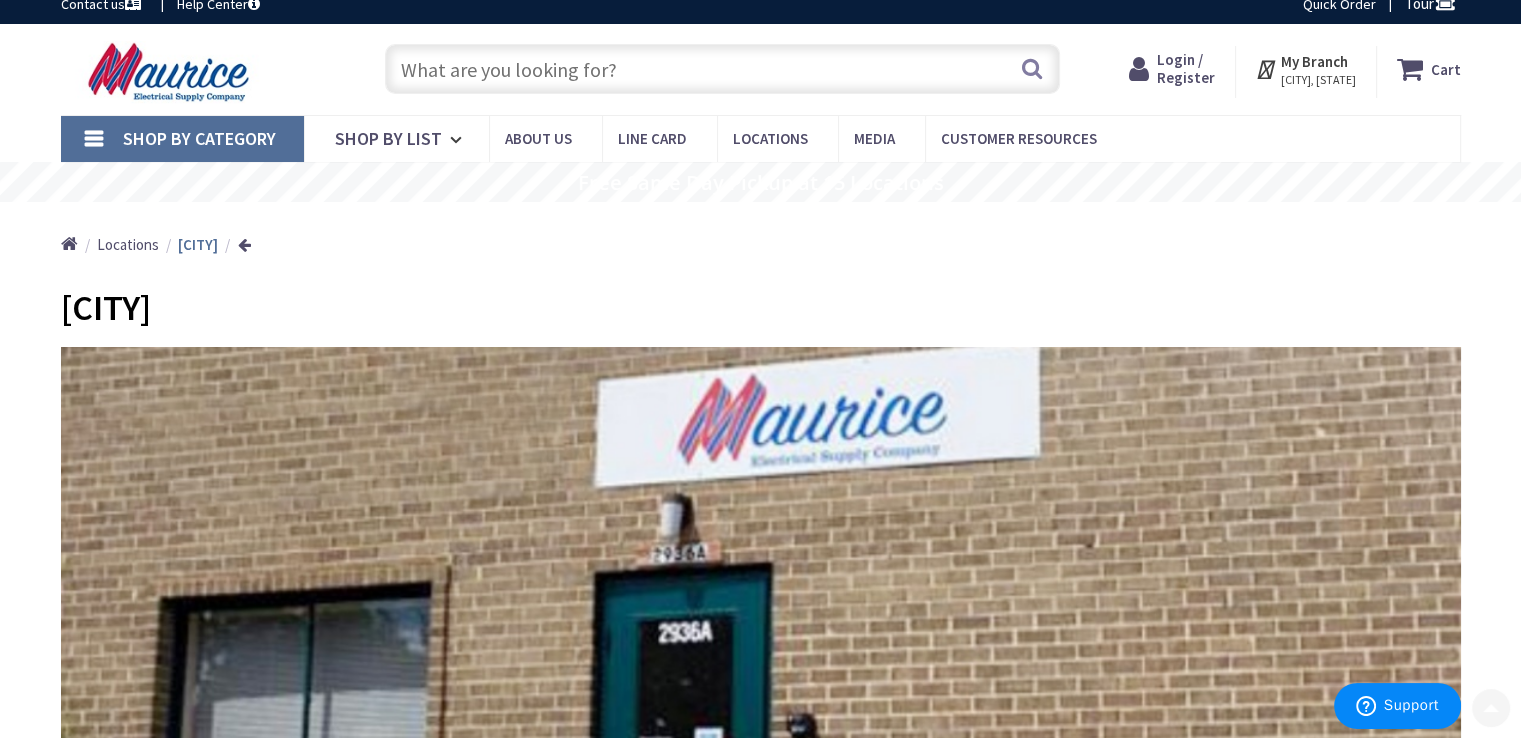 scroll, scrollTop: 0, scrollLeft: 0, axis: both 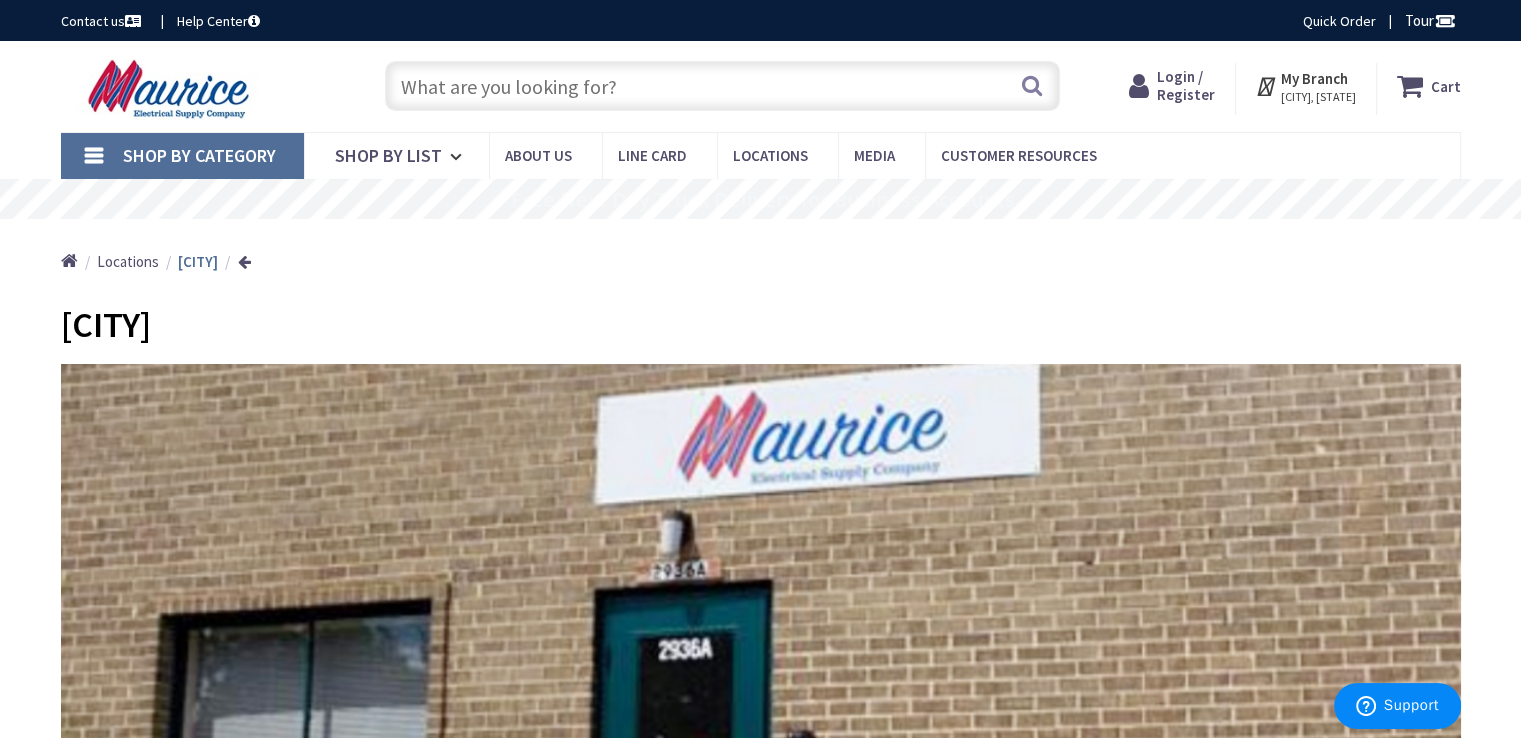 click at bounding box center (722, 86) 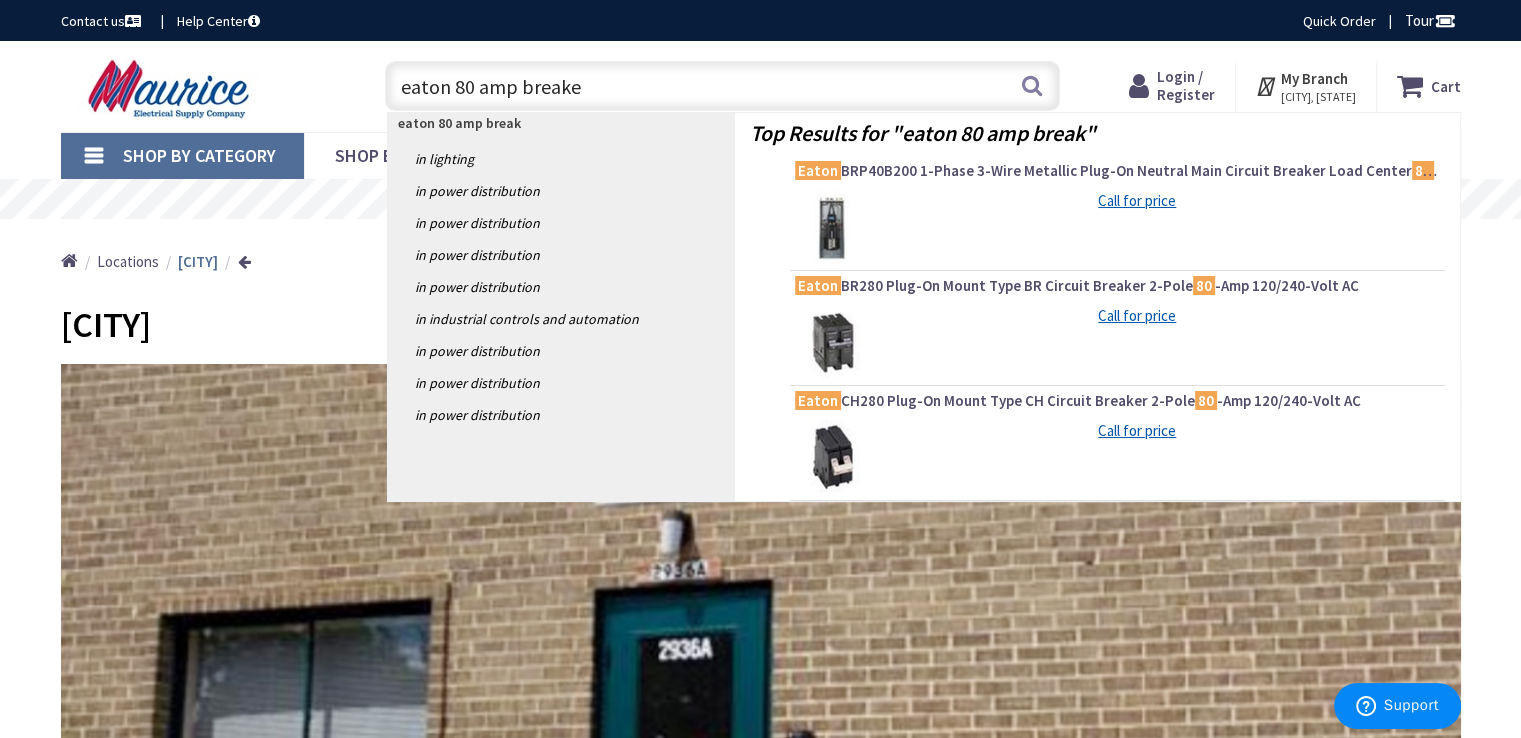 type on "eaton 80 amp breaker" 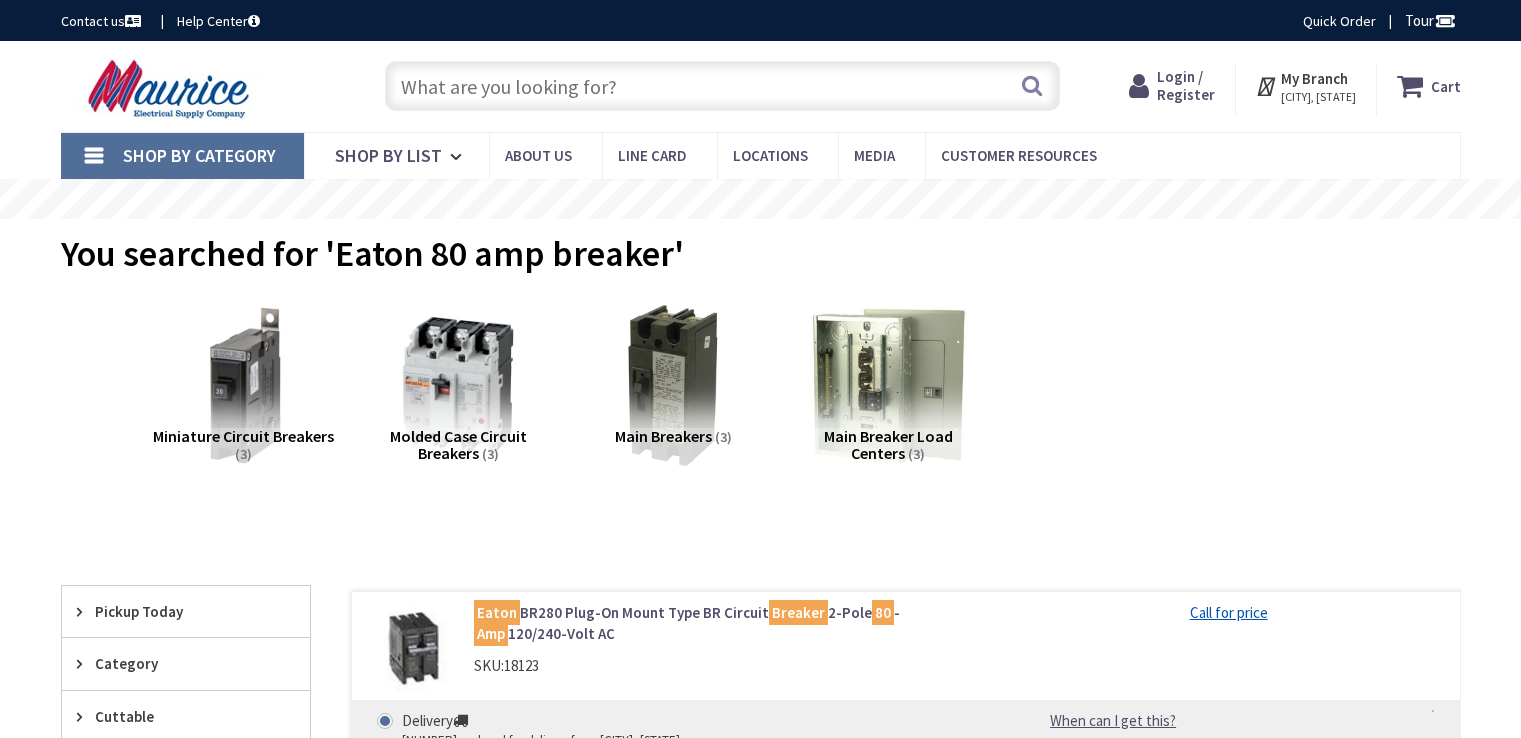 scroll, scrollTop: 0, scrollLeft: 0, axis: both 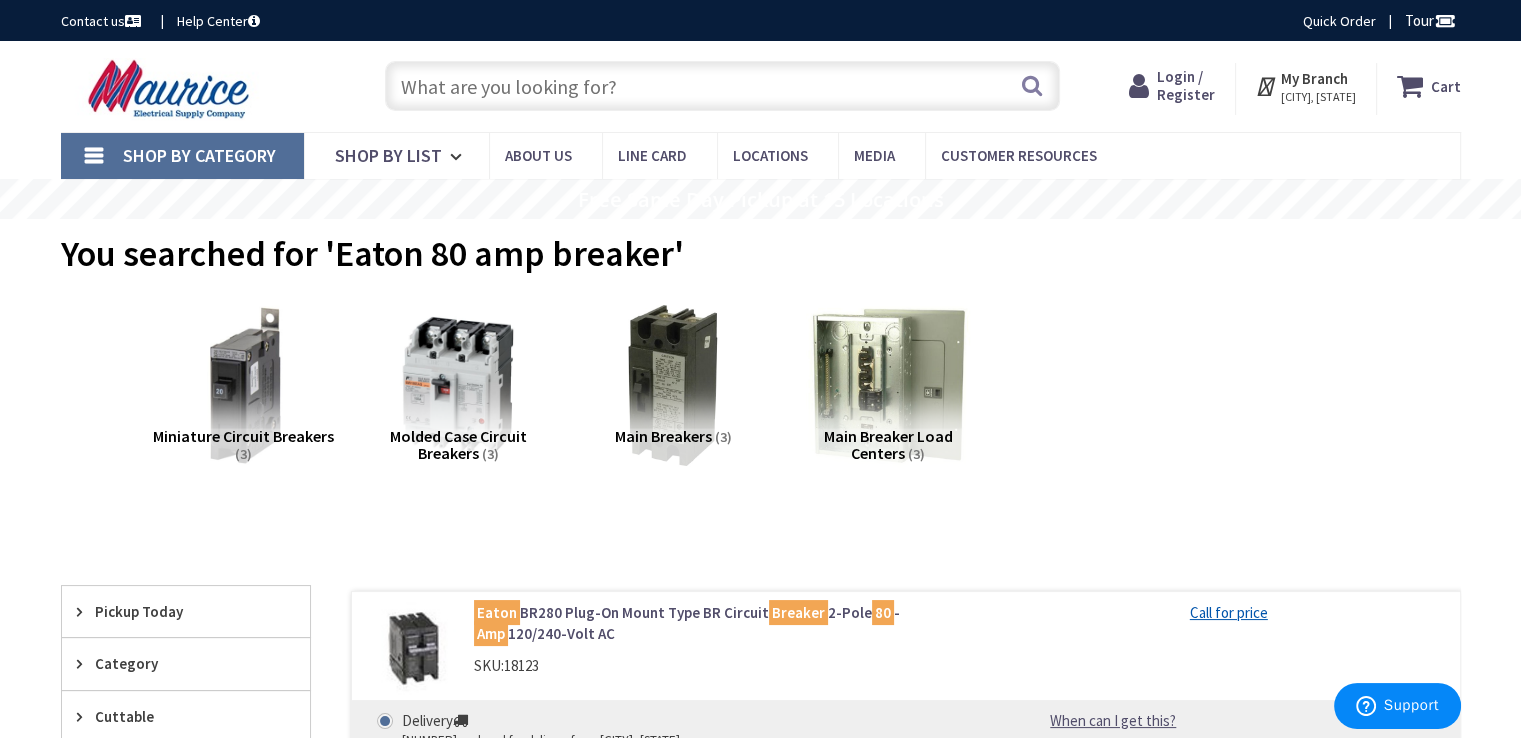 click on "View Subcategories
Miniature Circuit Breakers
(3)
Molded Case Circuit Breakers
(3)
Main Breakers
(3)
Main Breaker Load Centers
(3)" at bounding box center (761, 993) 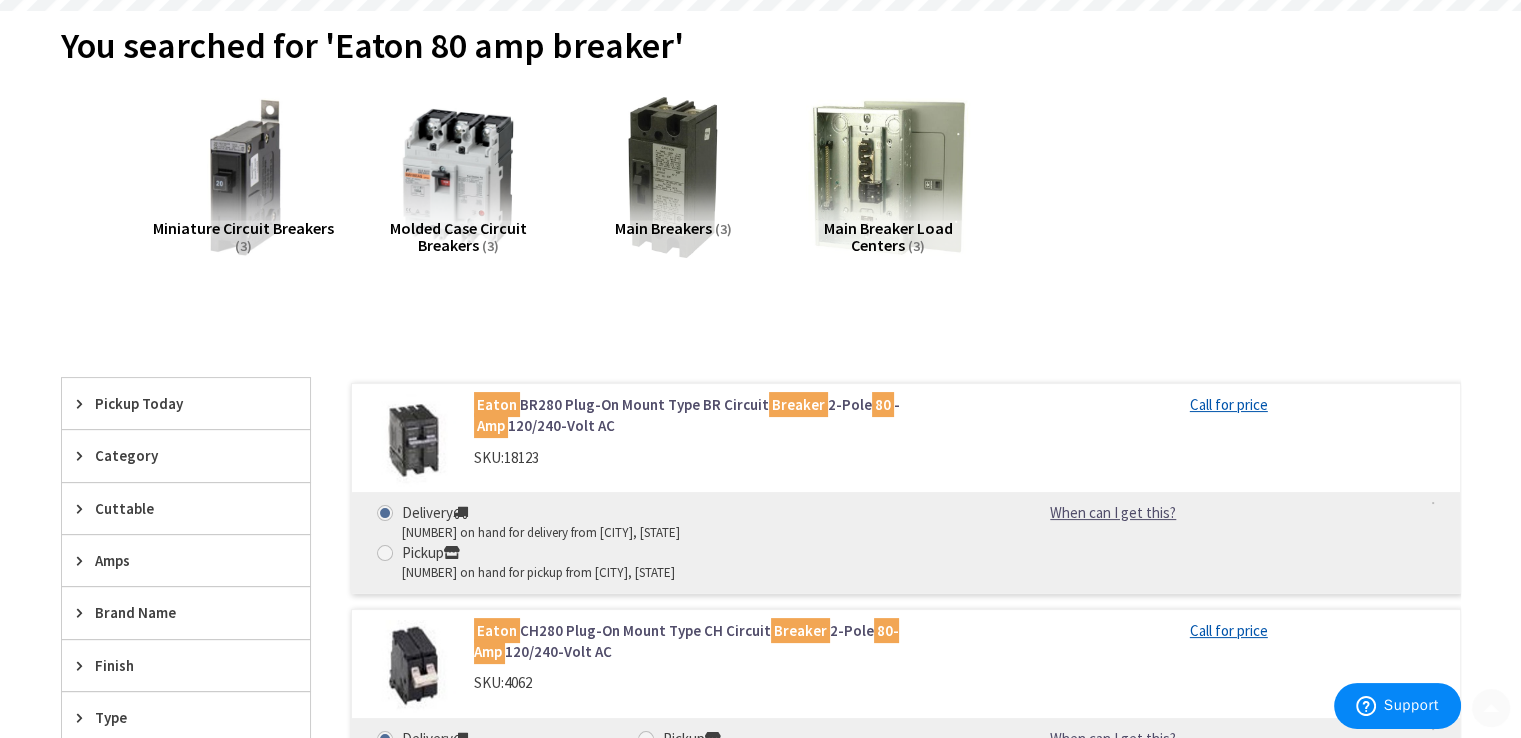 scroll, scrollTop: 233, scrollLeft: 0, axis: vertical 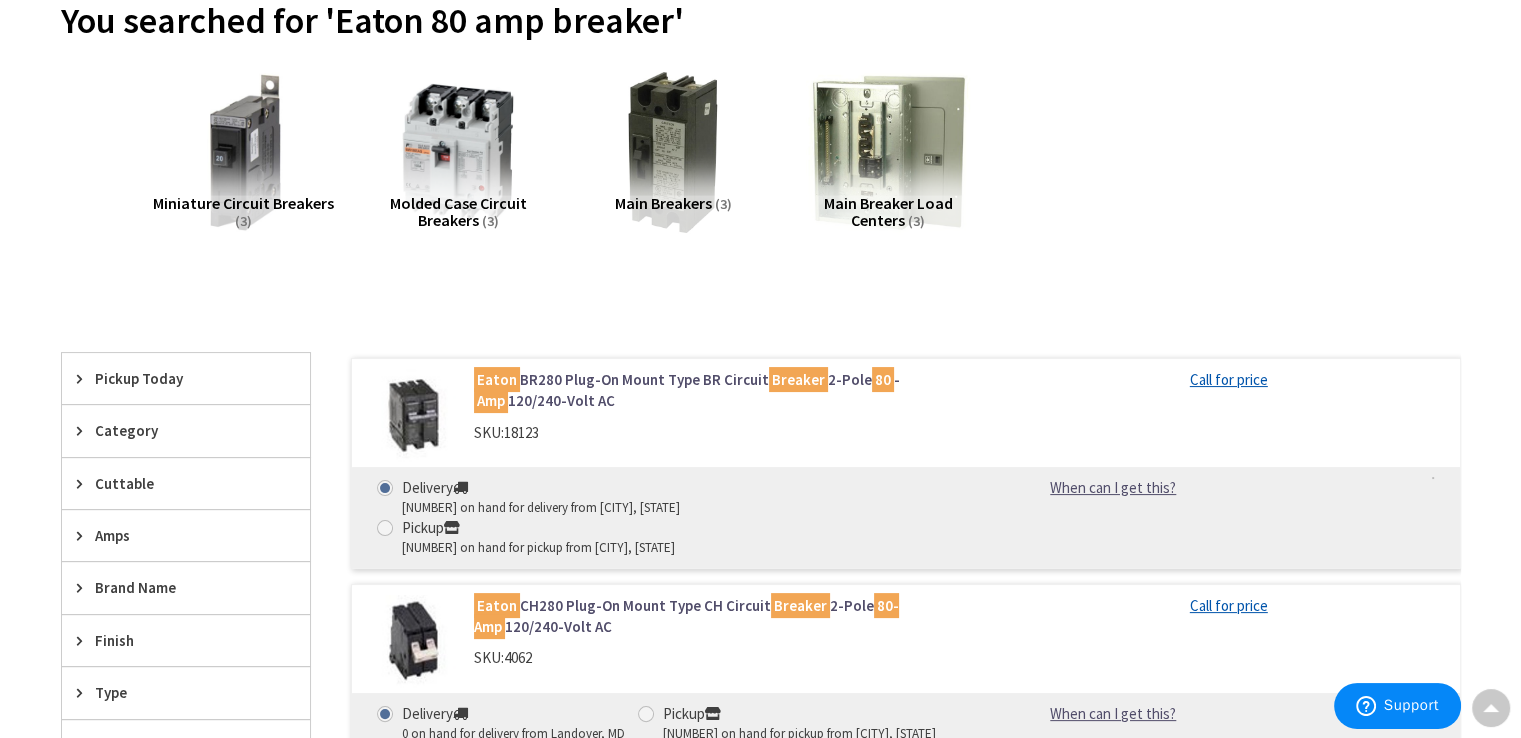 click on "Eaton  BR280 Plug-On Mount Type BR Circuit  Breaker  2-Pole  80 - Amp  120/240-Volt AC" at bounding box center (728, 390) 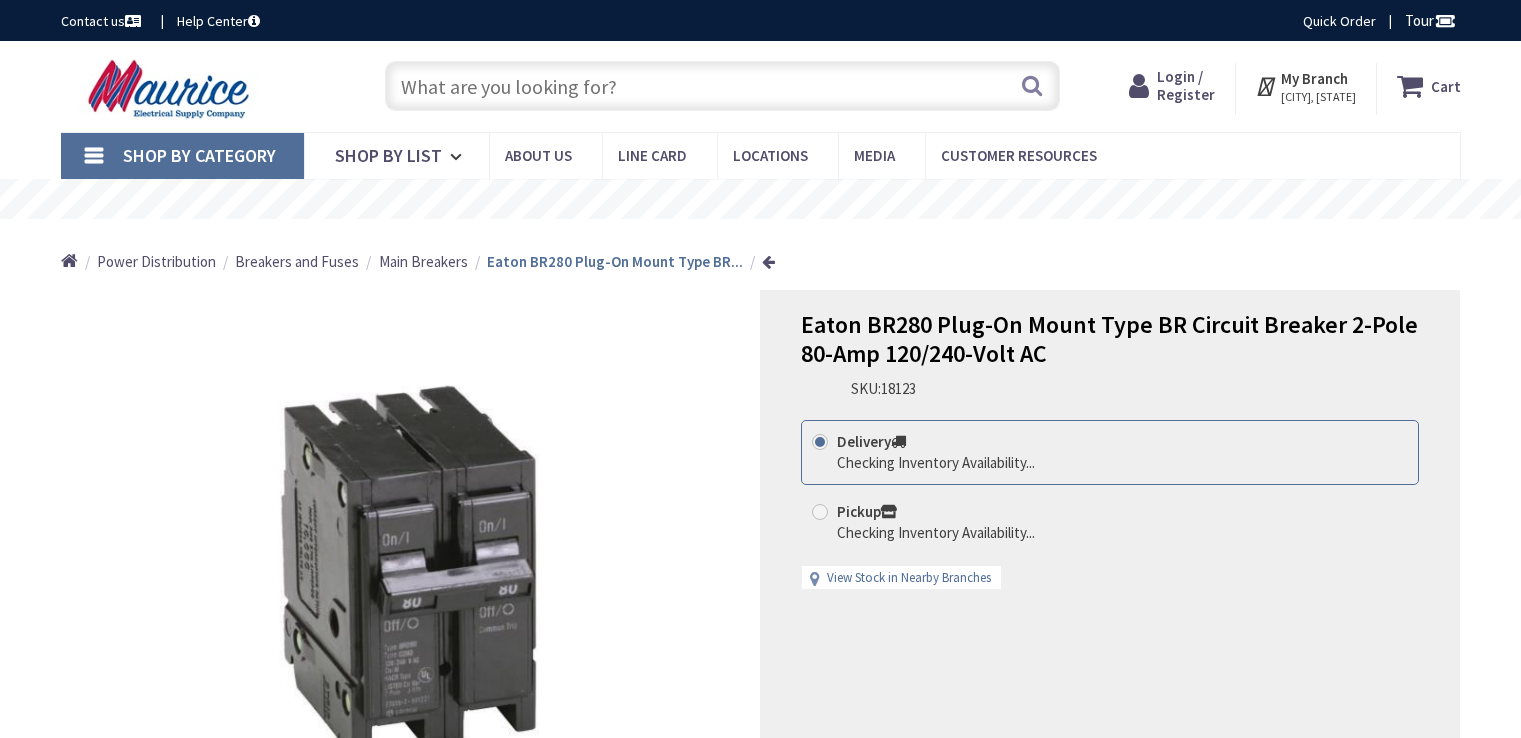 scroll, scrollTop: 0, scrollLeft: 0, axis: both 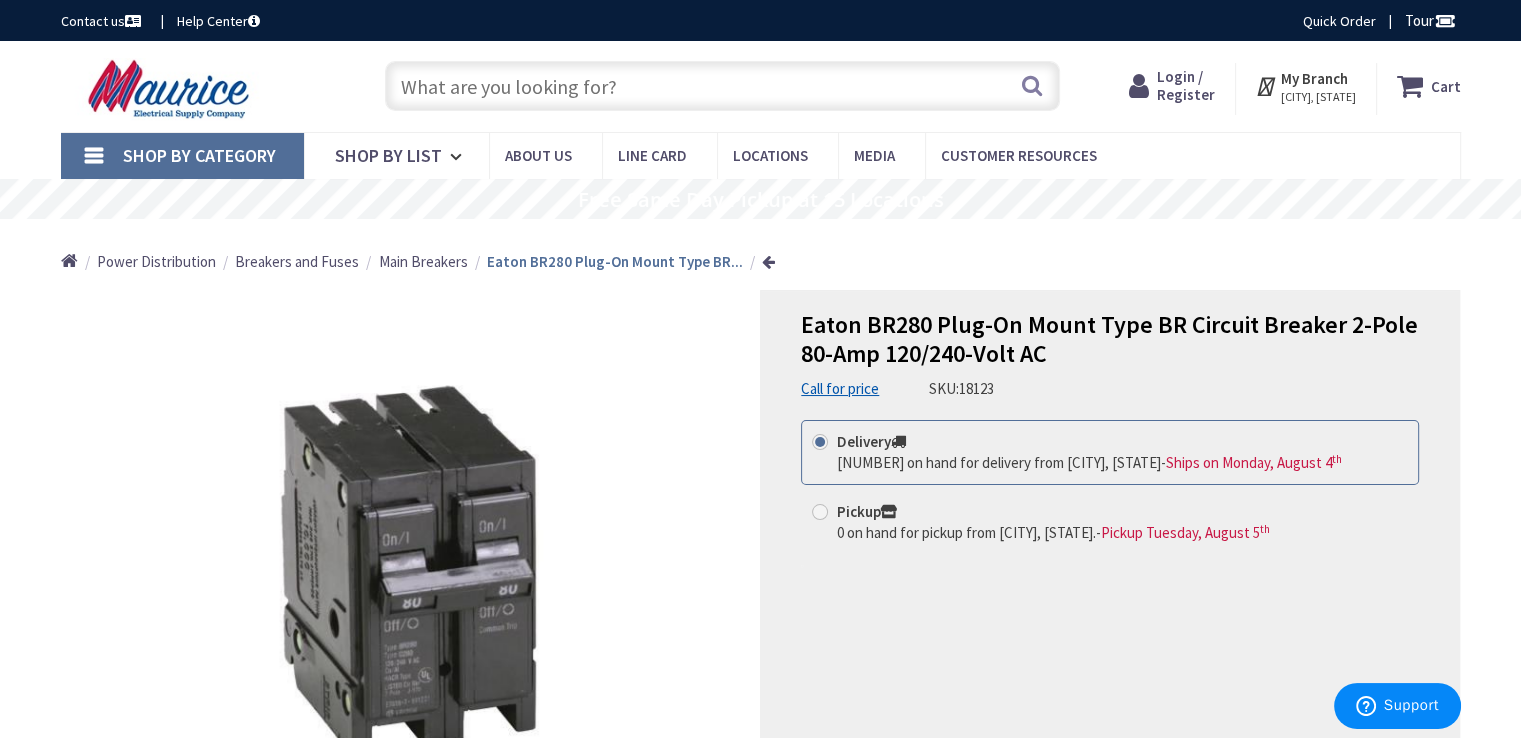 click on "Eaton BR280 Plug-On Mount Type BR Circuit Breaker 2-Pole 80-Amp 120/240-Volt AC
Call for price
SKU:                 18123
This product is Discontinued
Delivery
7 on hand for delivery from Landover, MD
-  Ships on Monday, August 4 th
Pickup
0 on hand for pickup from Fairfax, VA.
-  Pickup Tuesday, August 5 th" at bounding box center (1110, 579) 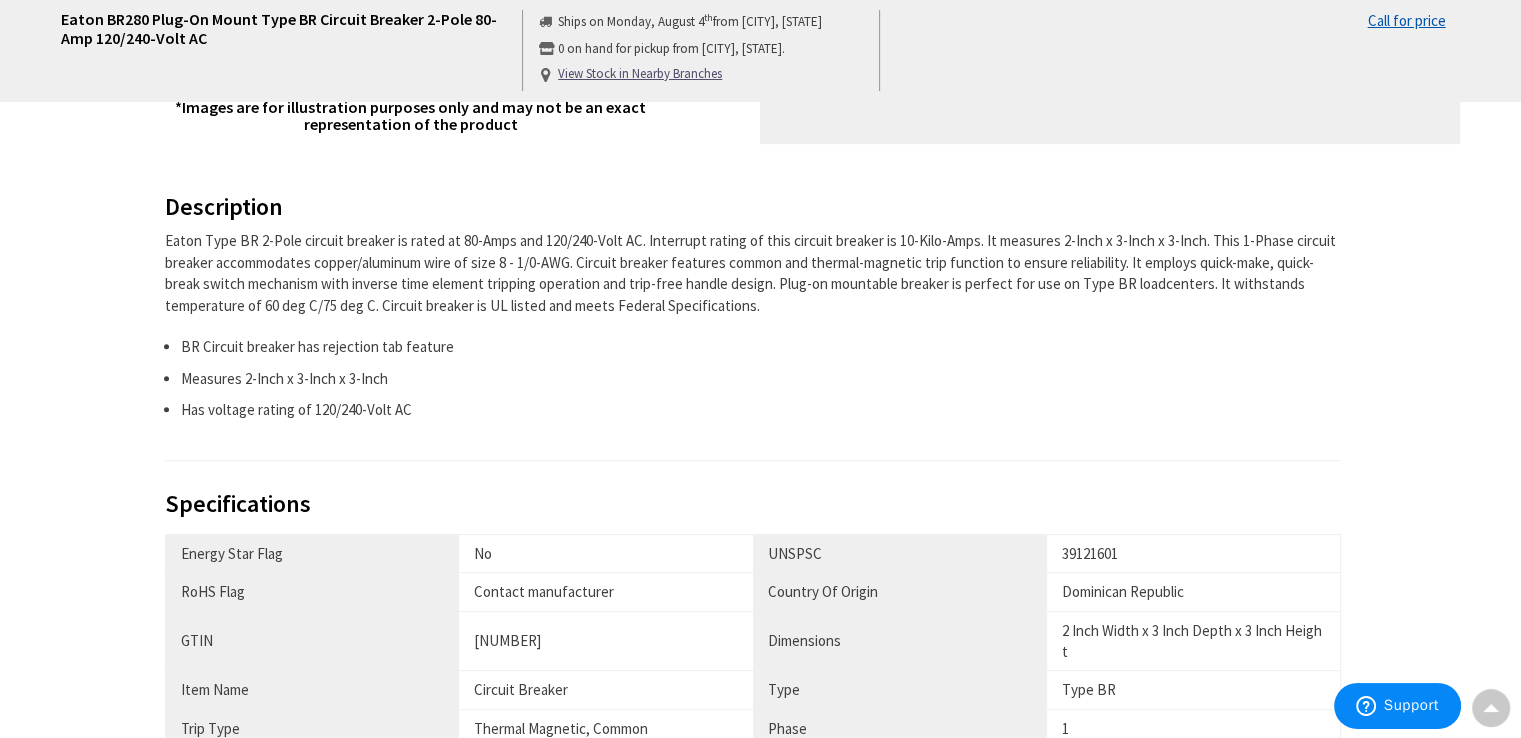scroll, scrollTop: 700, scrollLeft: 0, axis: vertical 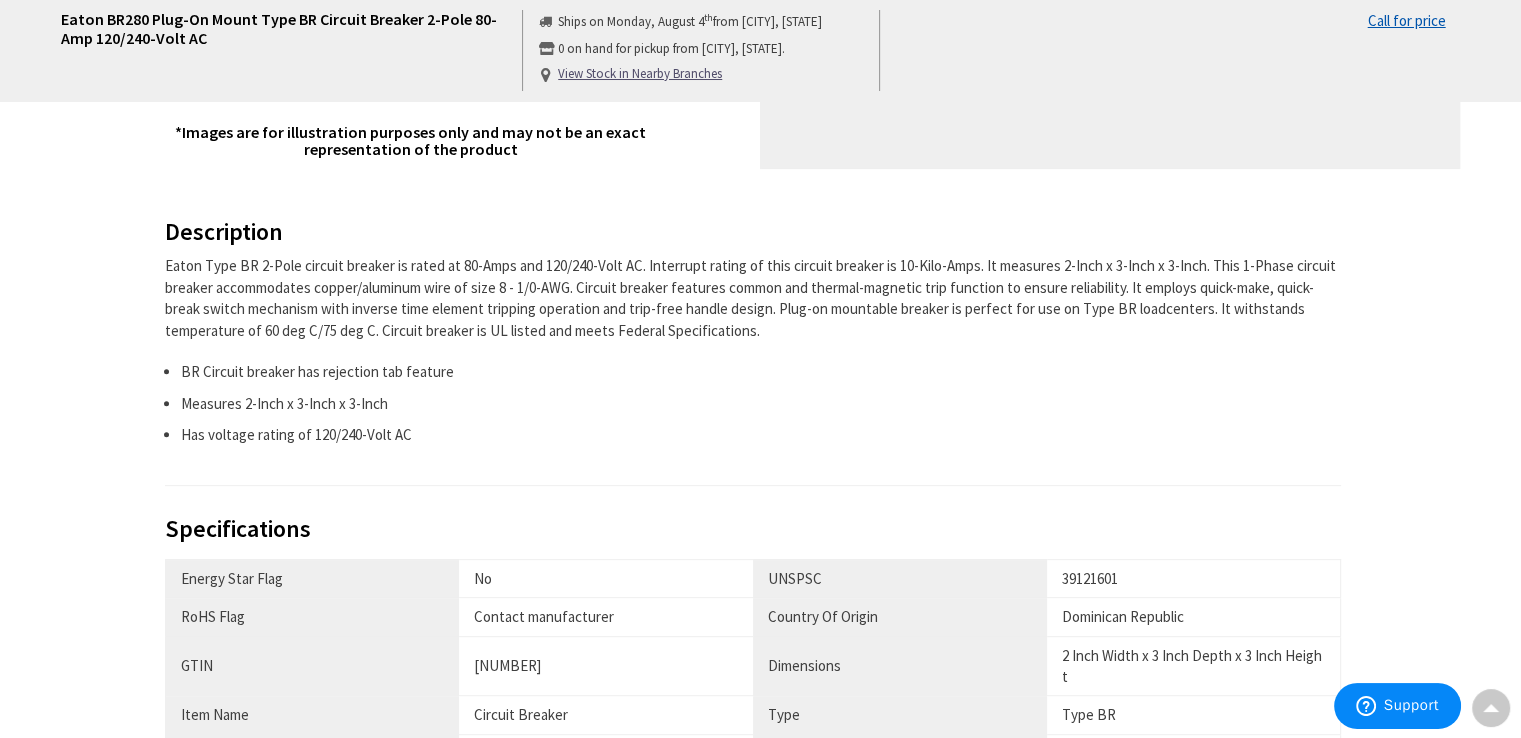 click on "Description
Eaton Type BR 2-Pole circuit breaker is rated at 80-Amps and 120/240-Volt AC. Interrupt rating of this circuit breaker is 10-Kilo-Amps. It measures 2-Inch x 3-Inch x 3-Inch. This 1-Phase circuit breaker accommodates copper/aluminum wire of size 8 - 1/0-AWG. Circuit breaker features common and thermal-magnetic trip function to ensure reliability. It employs quick-make, quick-break switch mechanism with inverse time element tripping operation and trip-free handle design. Plug-on mountable breaker is perfect for use on Type BR loadcenters. It withstands temperature of 60 deg C/75 deg C. Circuit breaker is UL listed and meets Federal Specifications.
BR Circuit breaker has rejection tab feature Measures 2-Inch x 3-Inch x 3-Inch Has voltage rating of 120/240-Volt AC
×
Product Video" at bounding box center [761, 733] 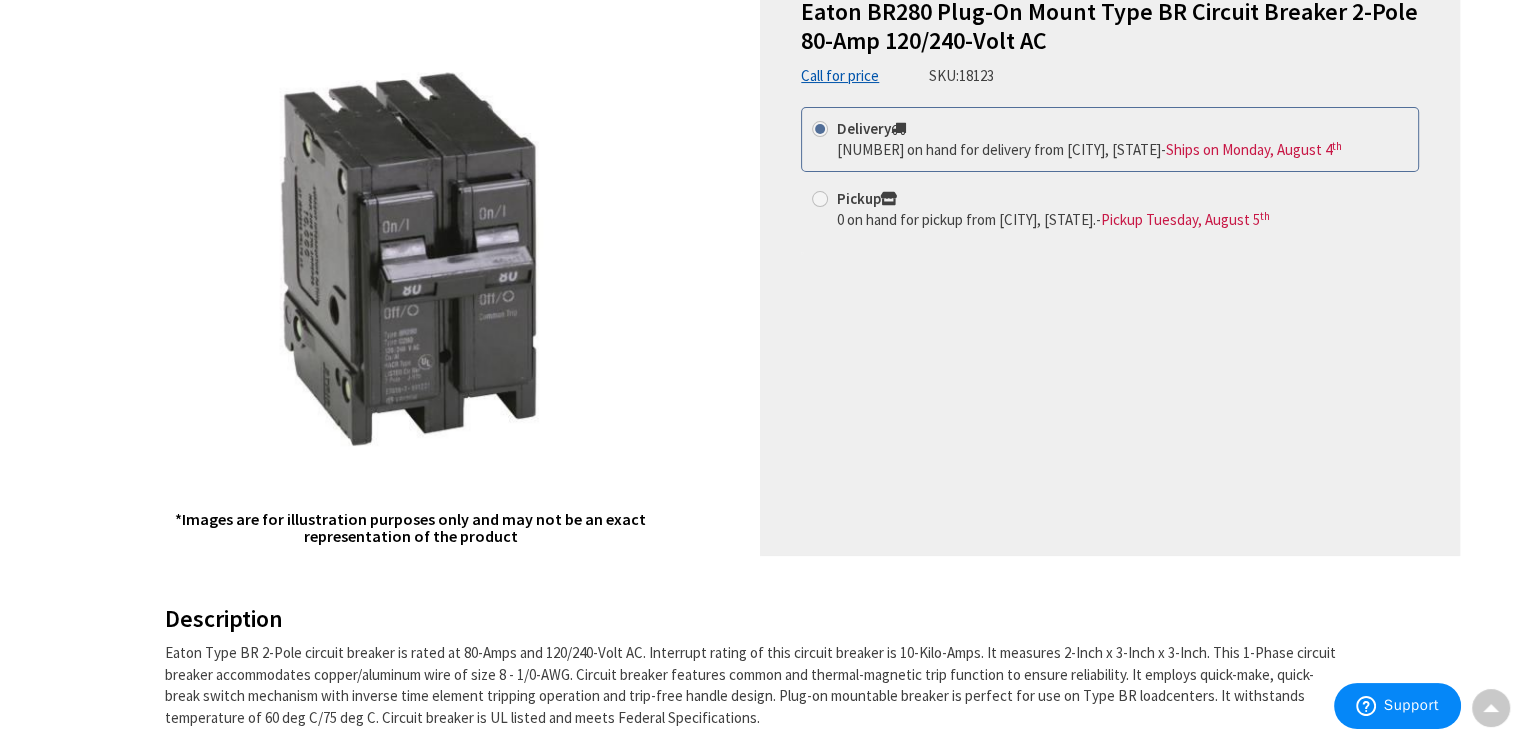 scroll, scrollTop: 0, scrollLeft: 0, axis: both 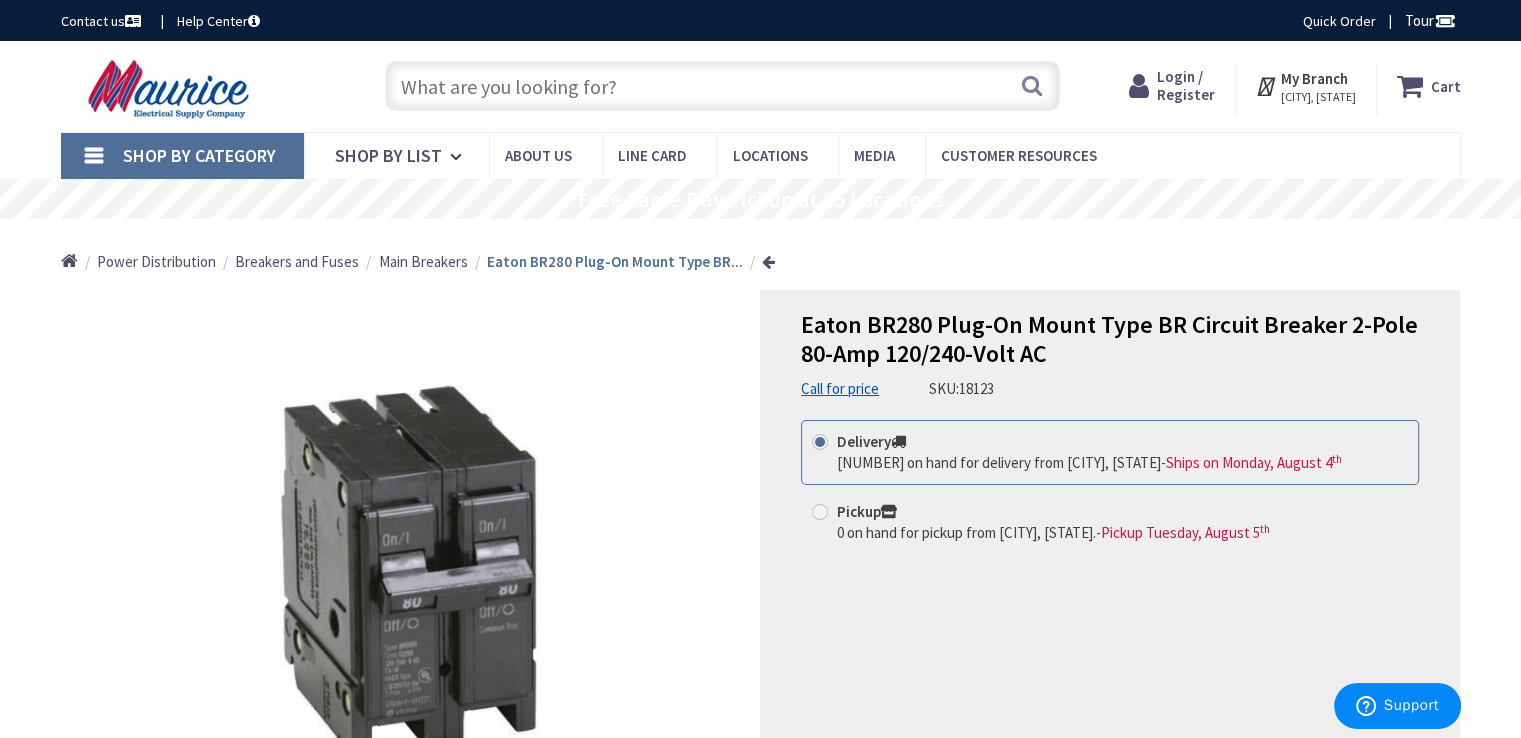 click on "Call for price" at bounding box center [840, 388] 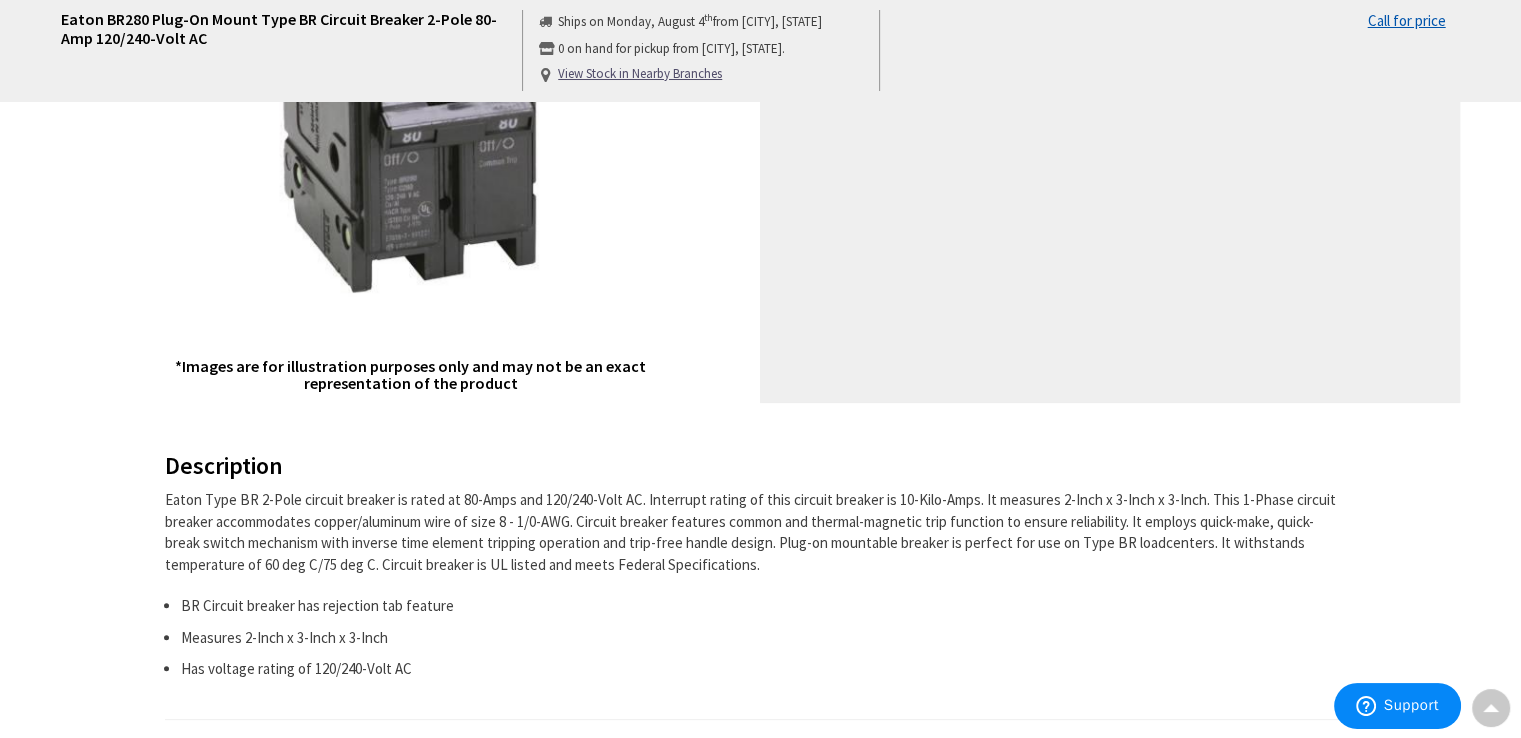 scroll, scrollTop: 233, scrollLeft: 0, axis: vertical 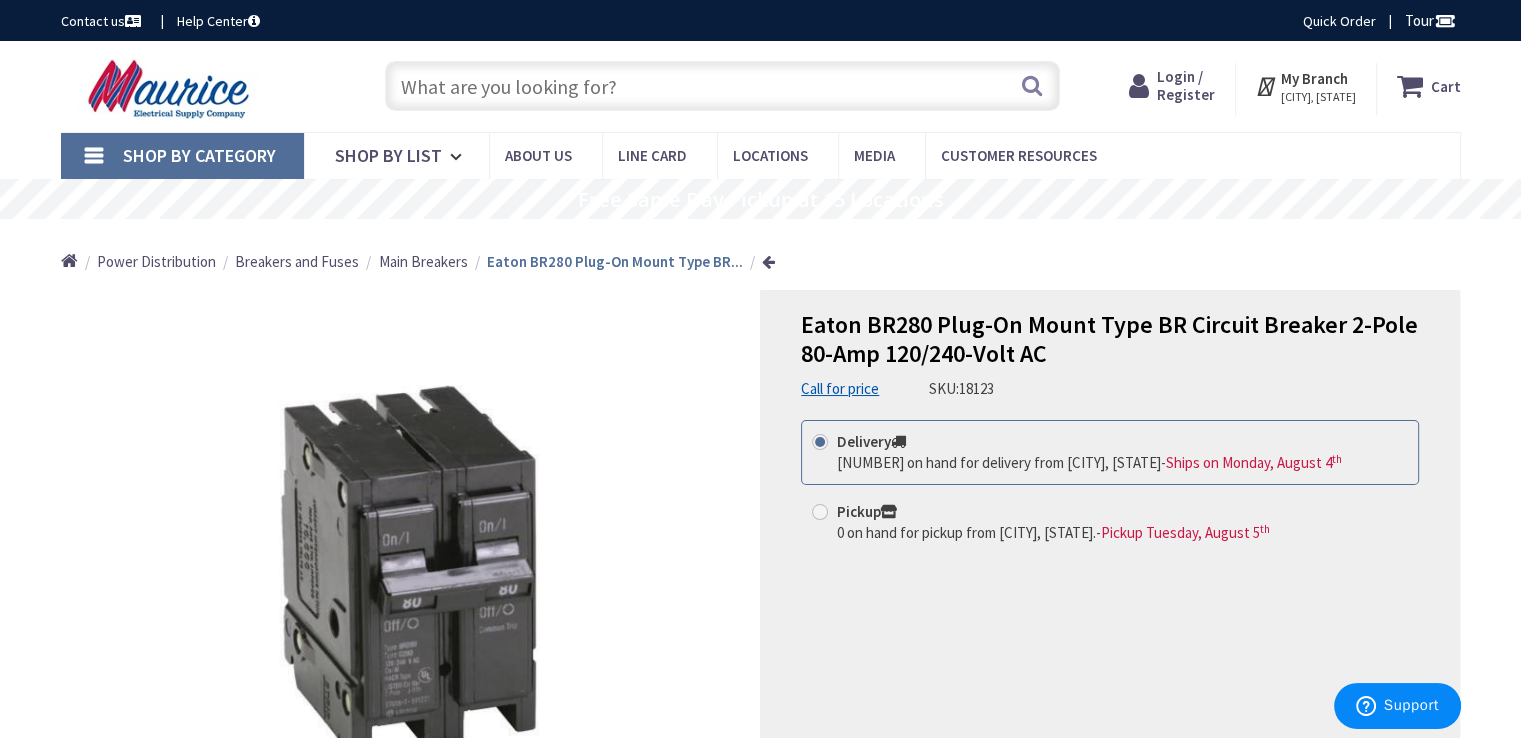click at bounding box center (1268, 86) 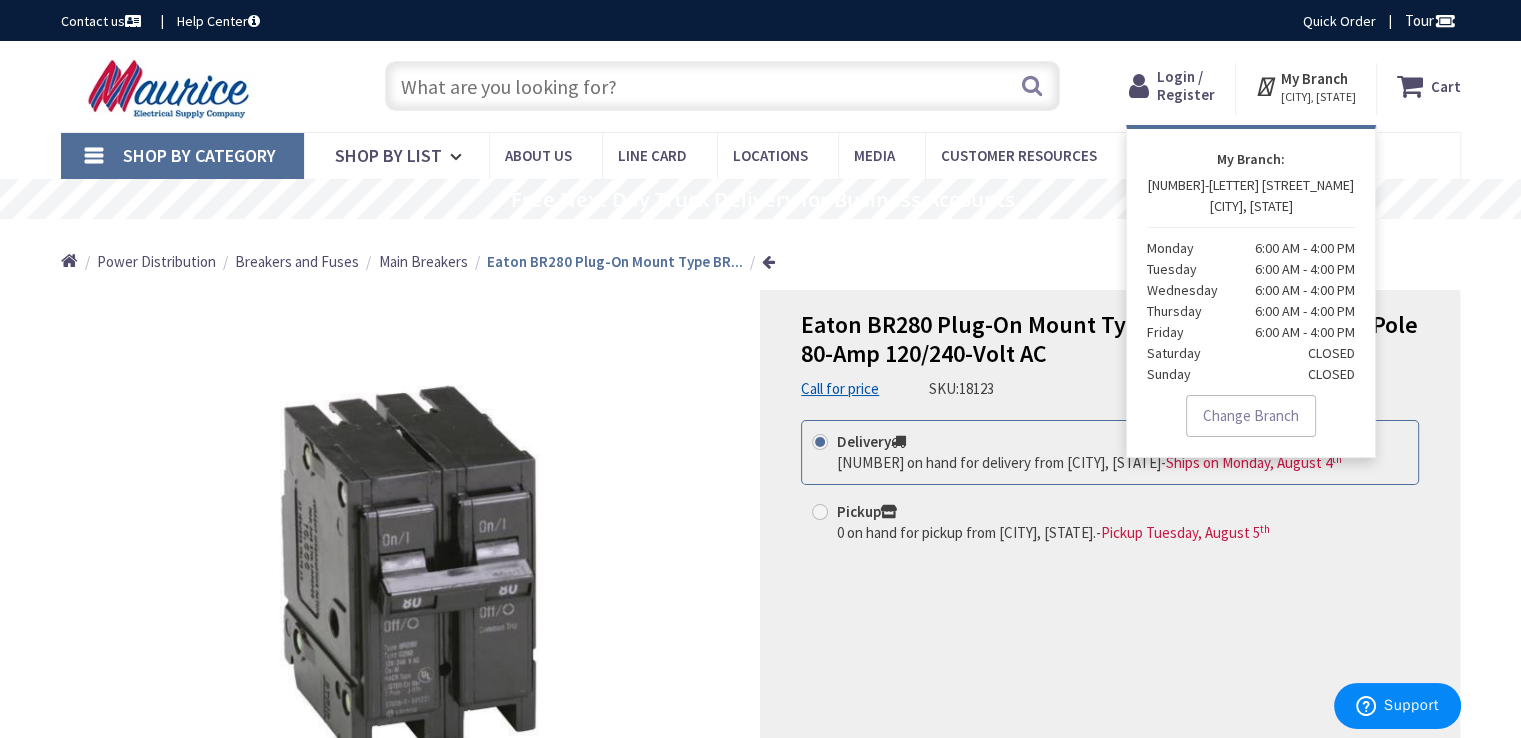 click at bounding box center [1268, 86] 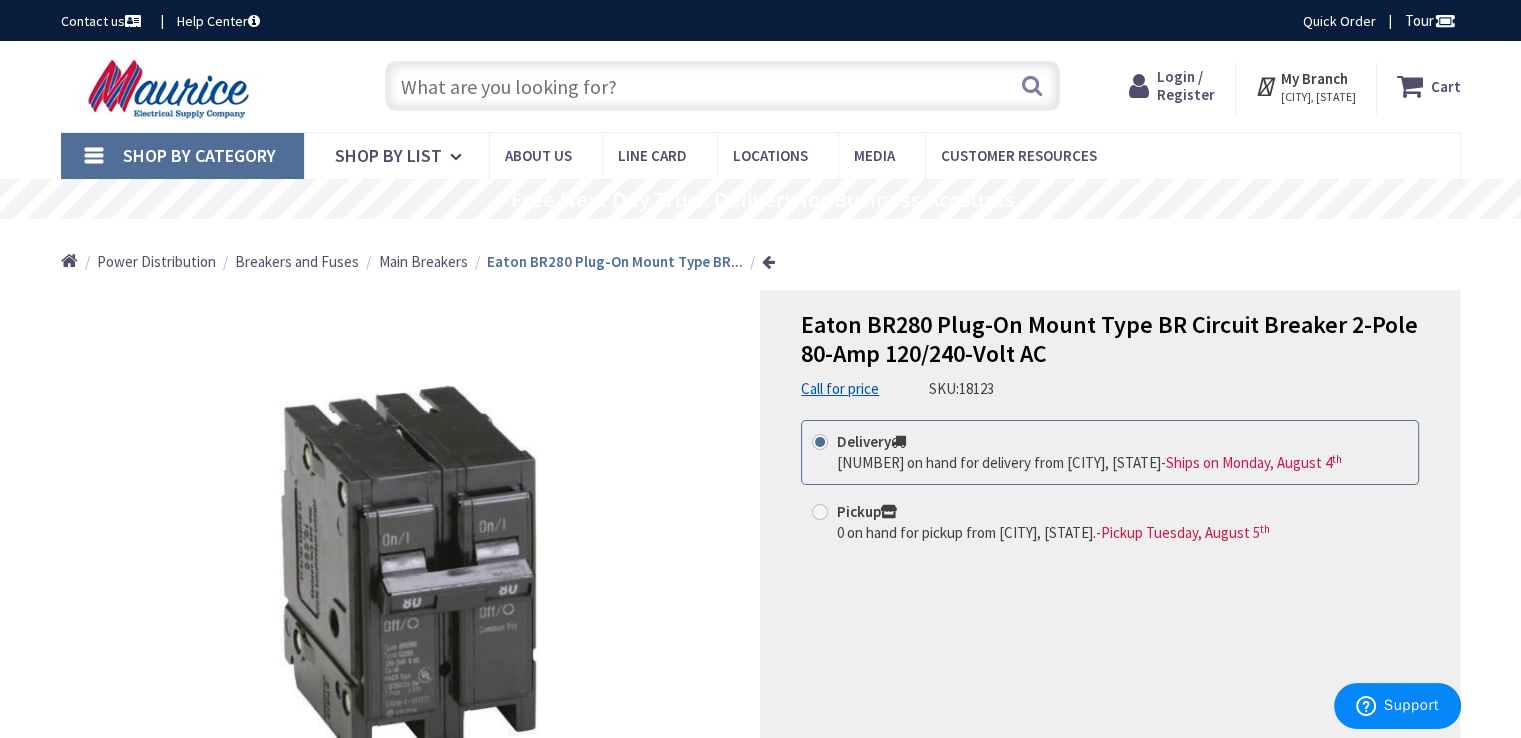 click at bounding box center [1268, 86] 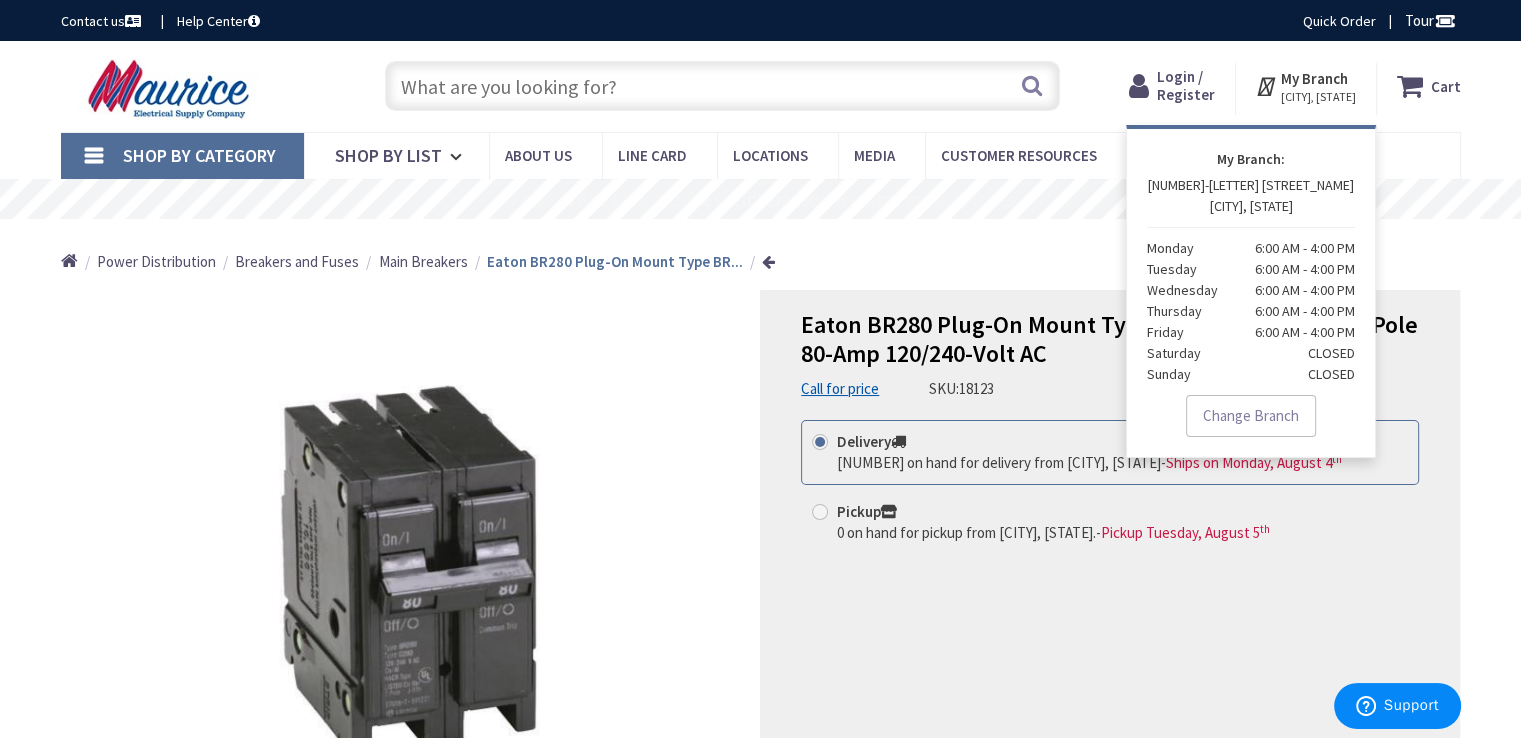 click on "My Branch" at bounding box center (1314, 78) 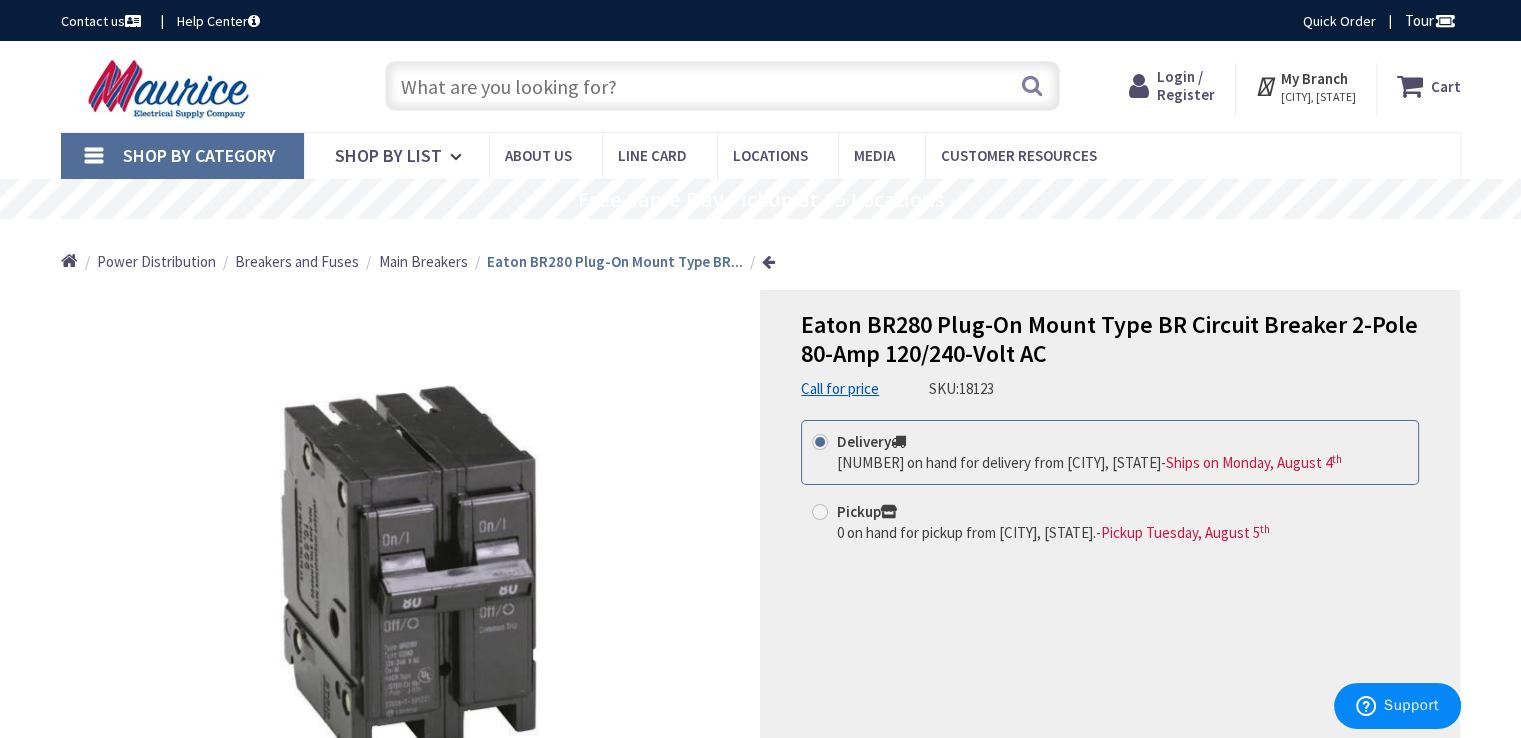 click on "My Branch" at bounding box center (1314, 78) 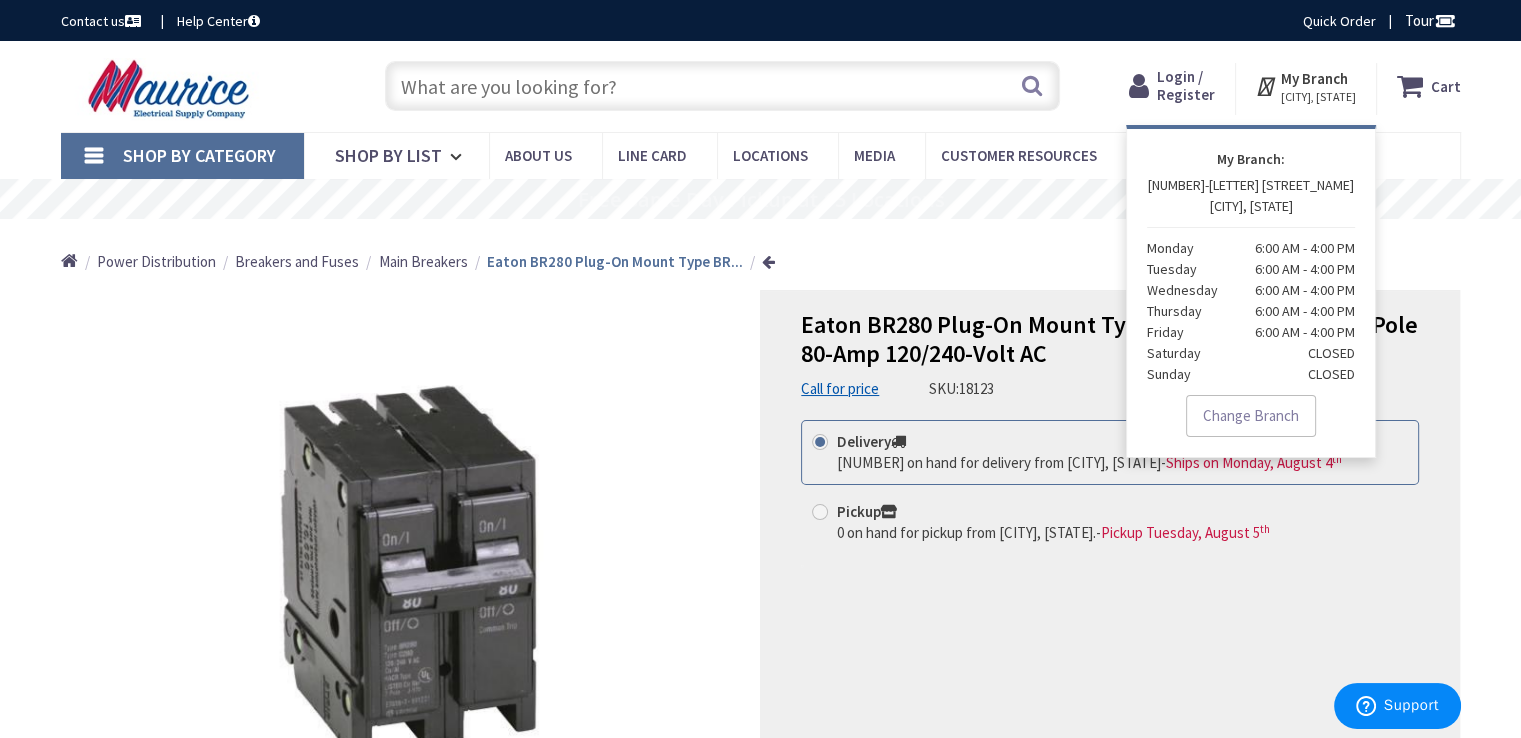 click on "My Branch" at bounding box center [1314, 78] 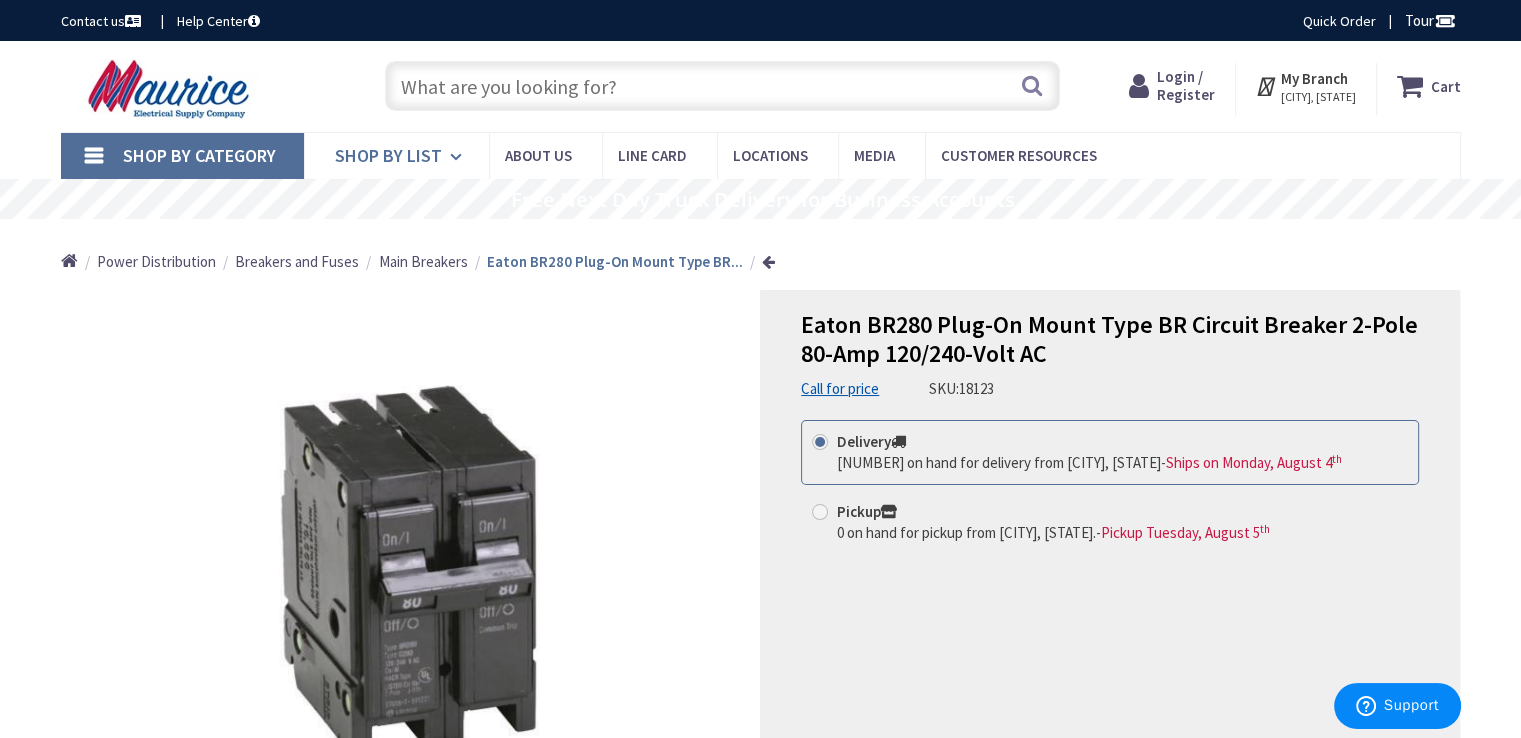 click on "Shop By List" at bounding box center (388, 155) 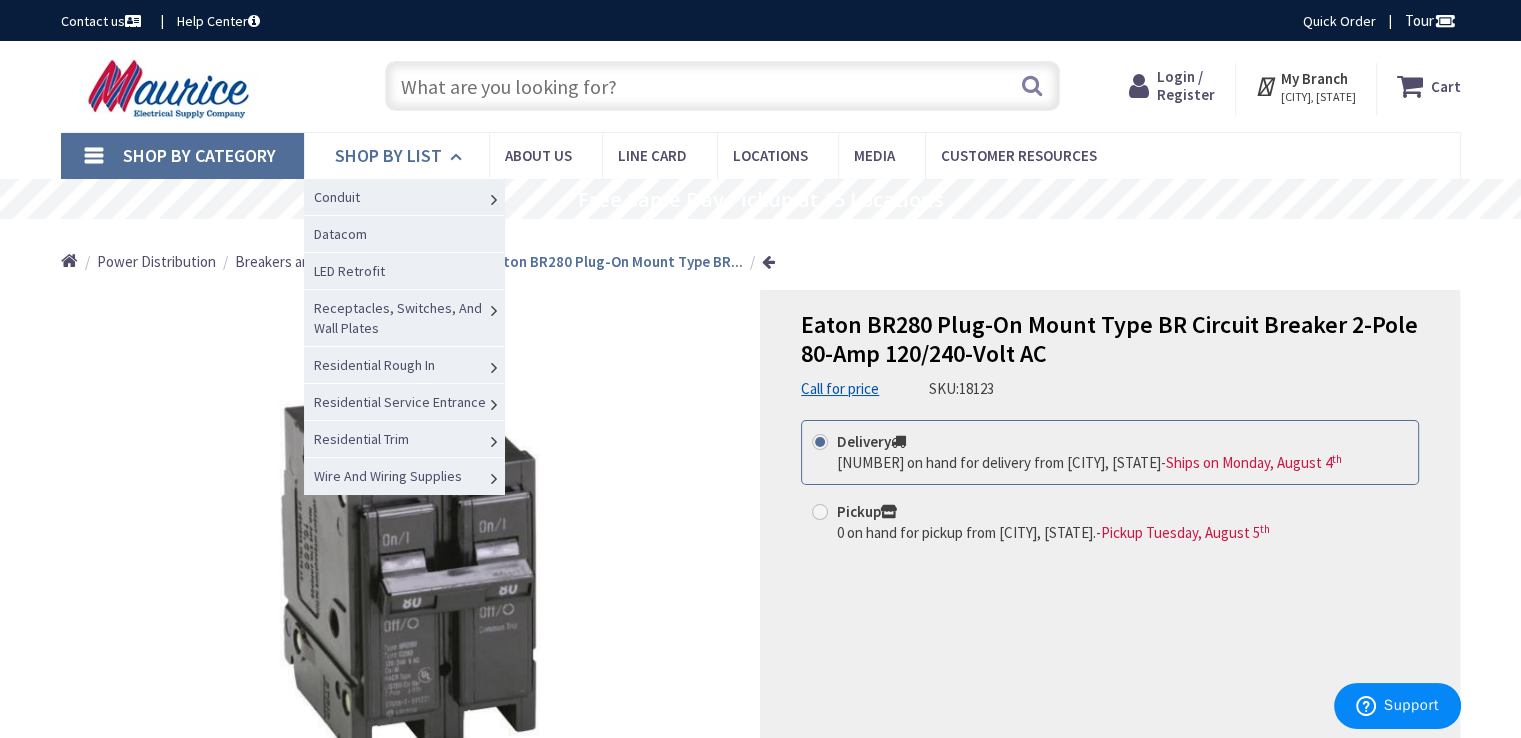 click on "Shop By List" at bounding box center [388, 155] 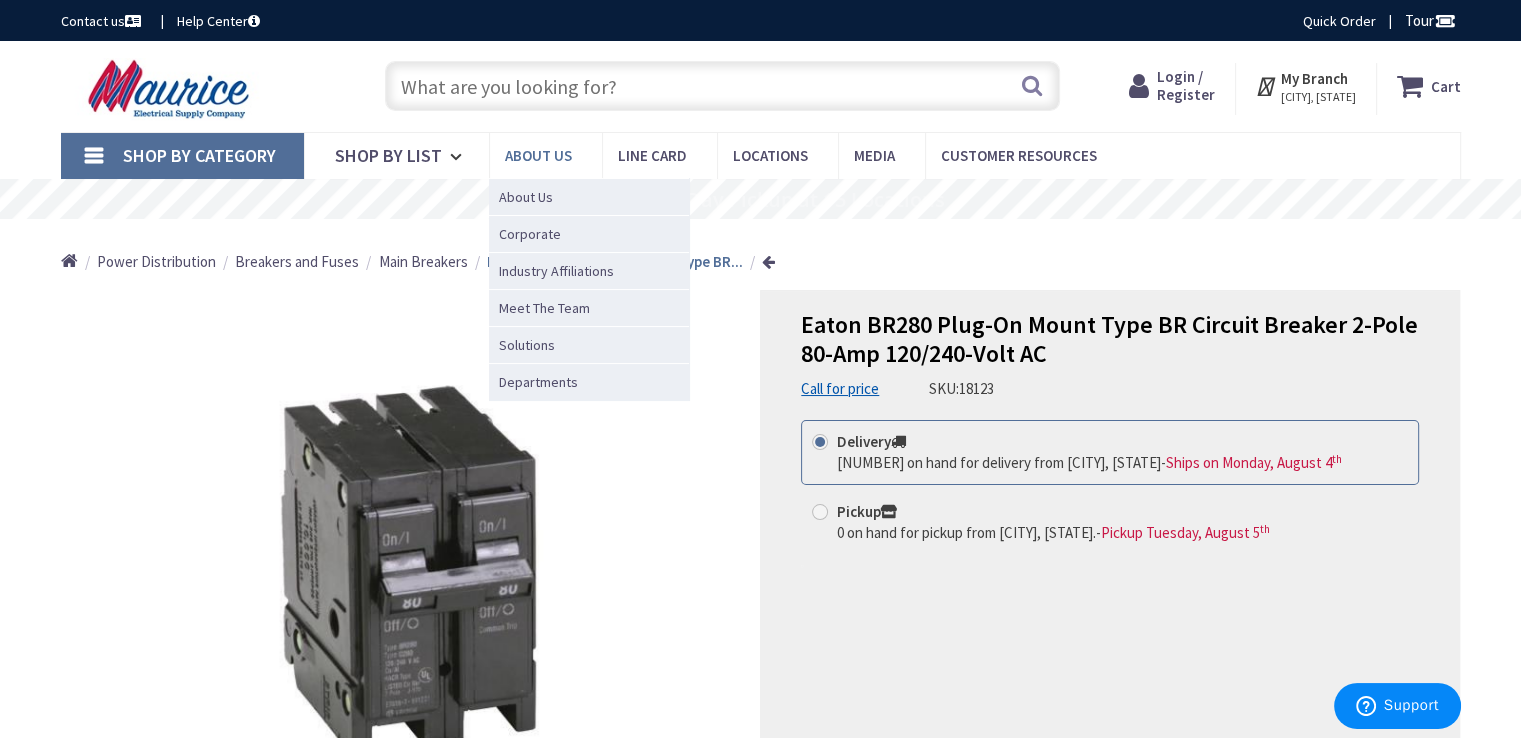 click on "About us" at bounding box center (545, 155) 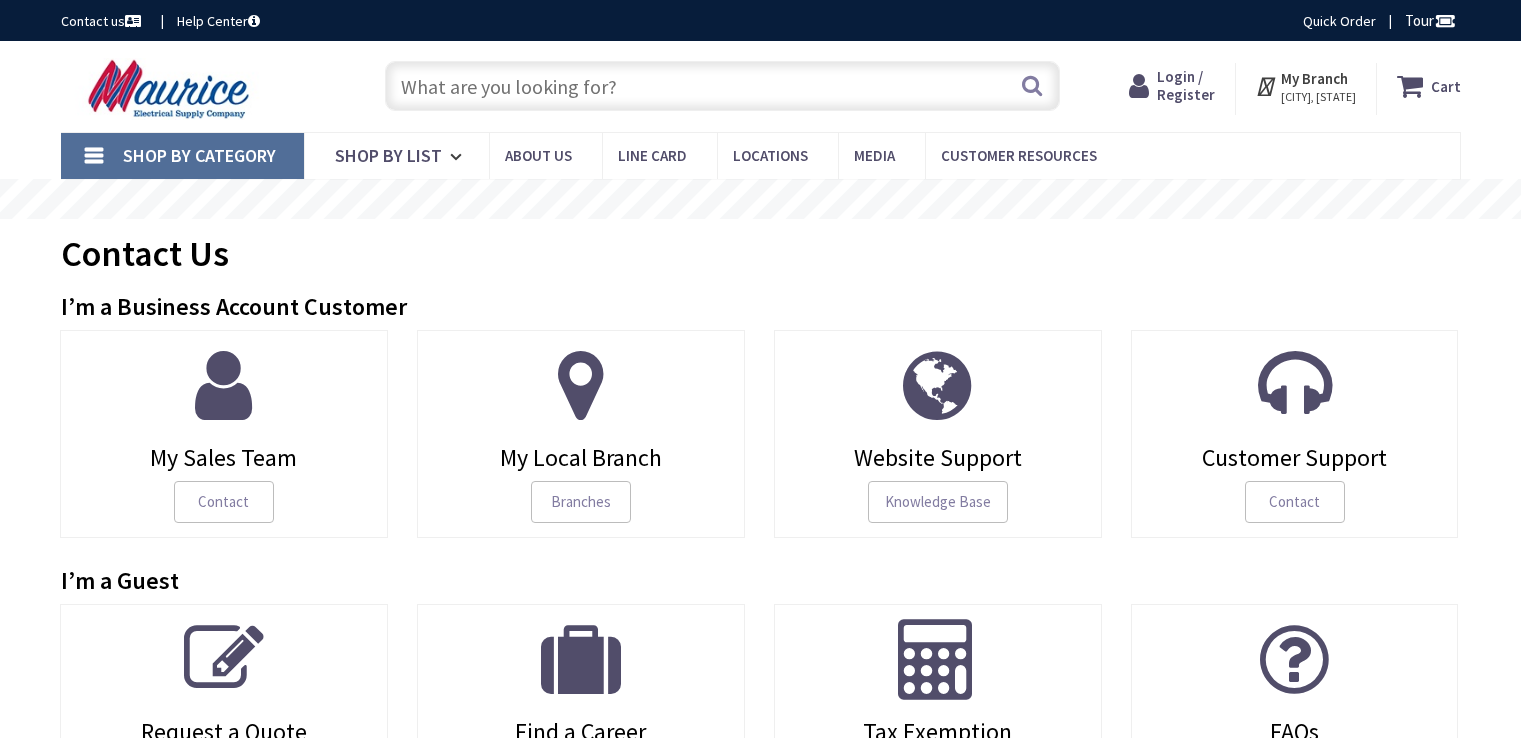 scroll, scrollTop: 0, scrollLeft: 0, axis: both 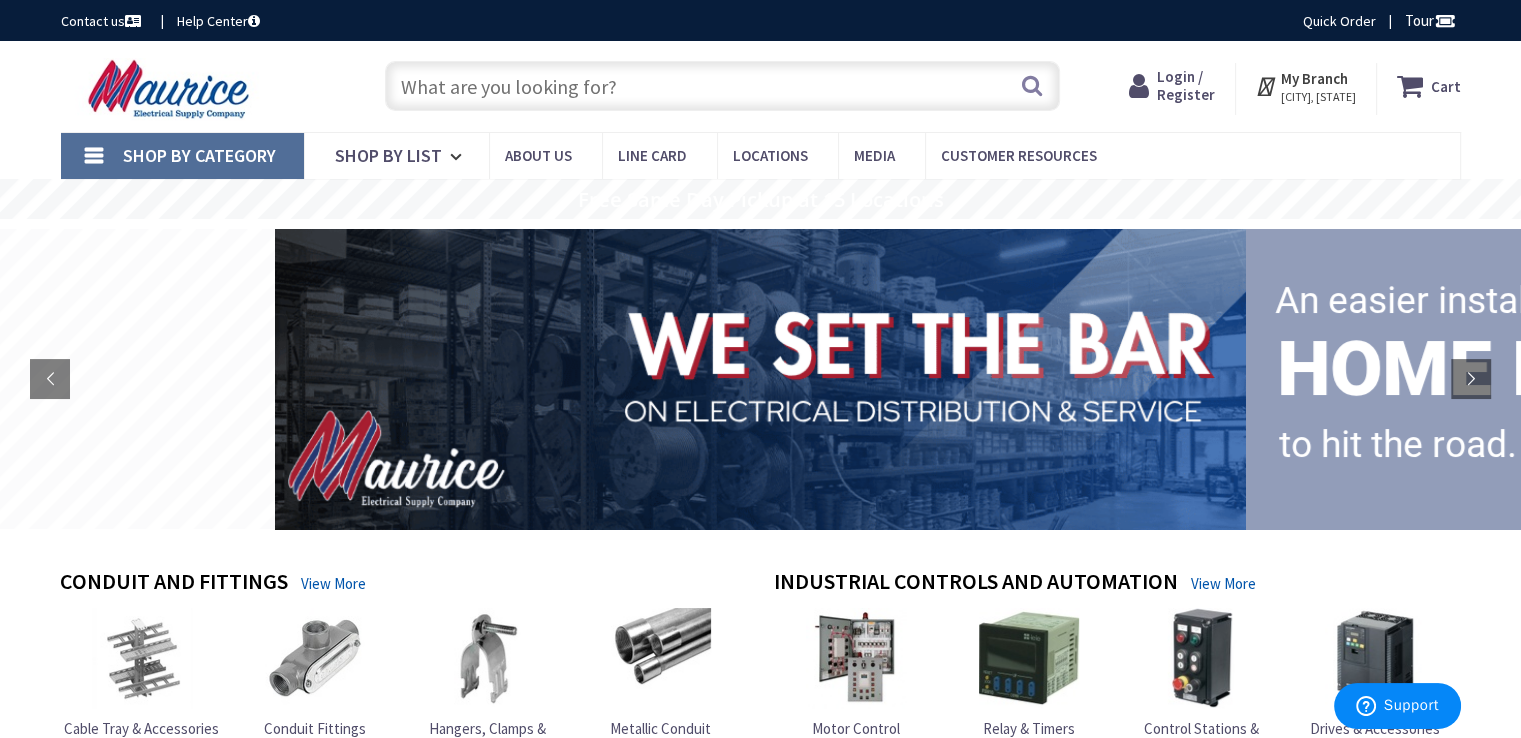 click at bounding box center (722, 86) 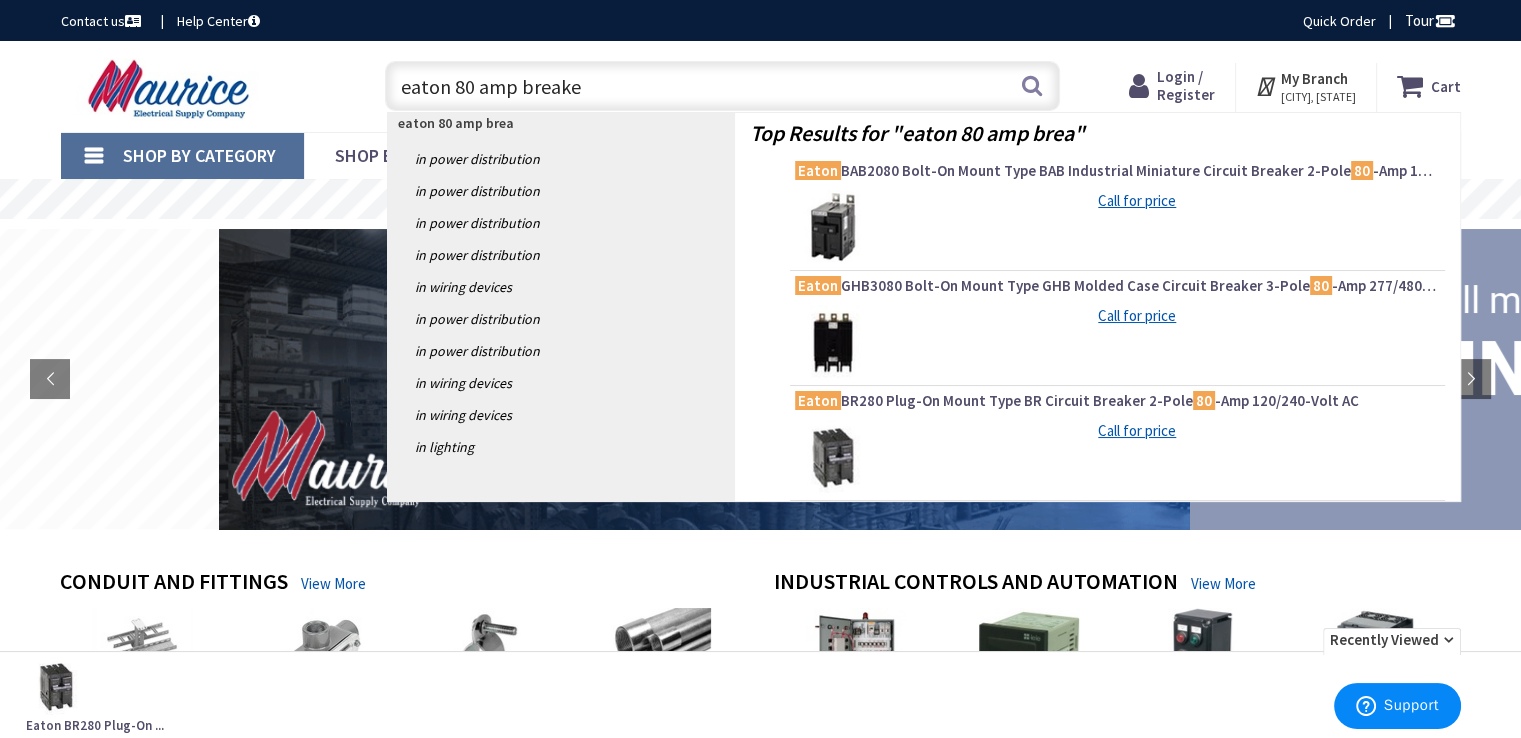 type on "eaton 80 amp breaker" 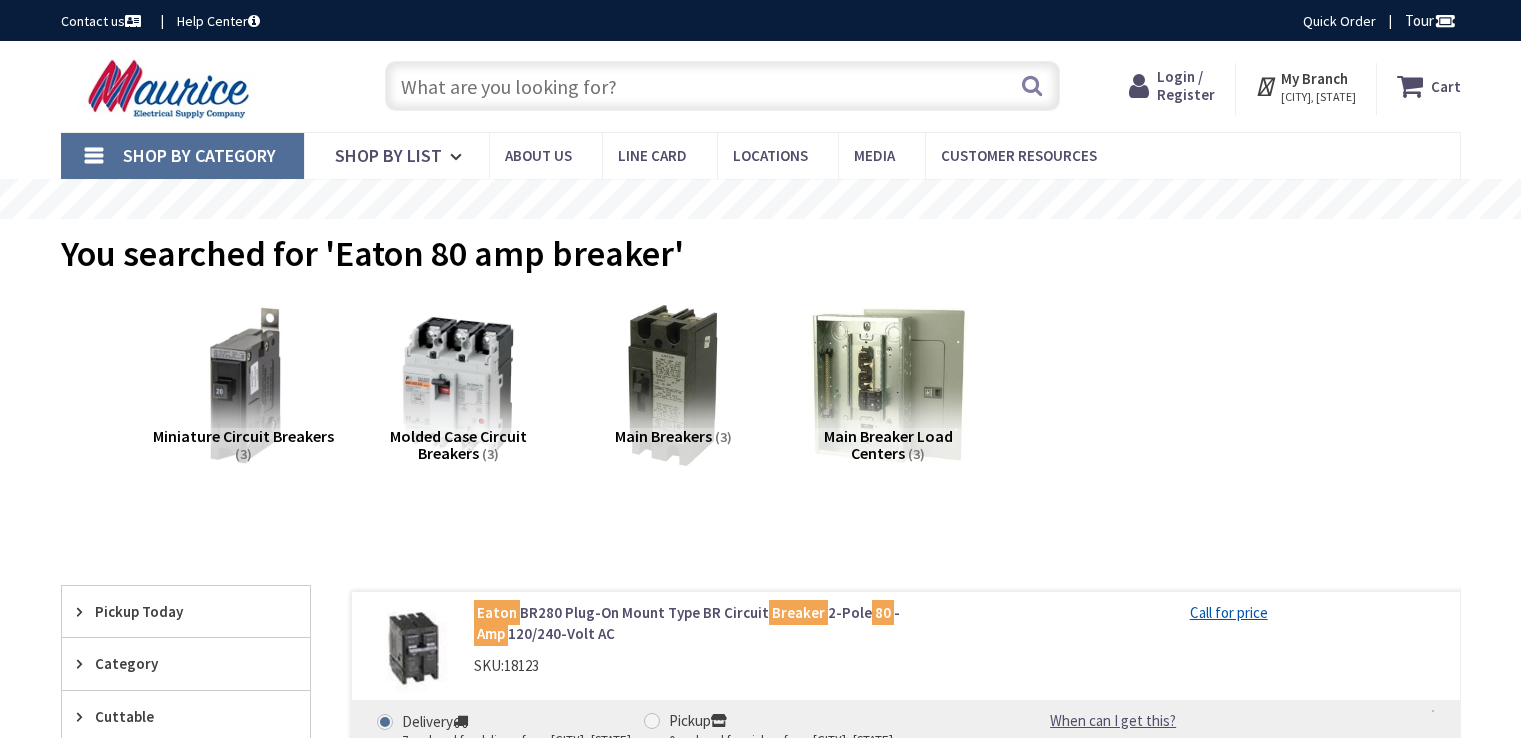 scroll, scrollTop: 0, scrollLeft: 0, axis: both 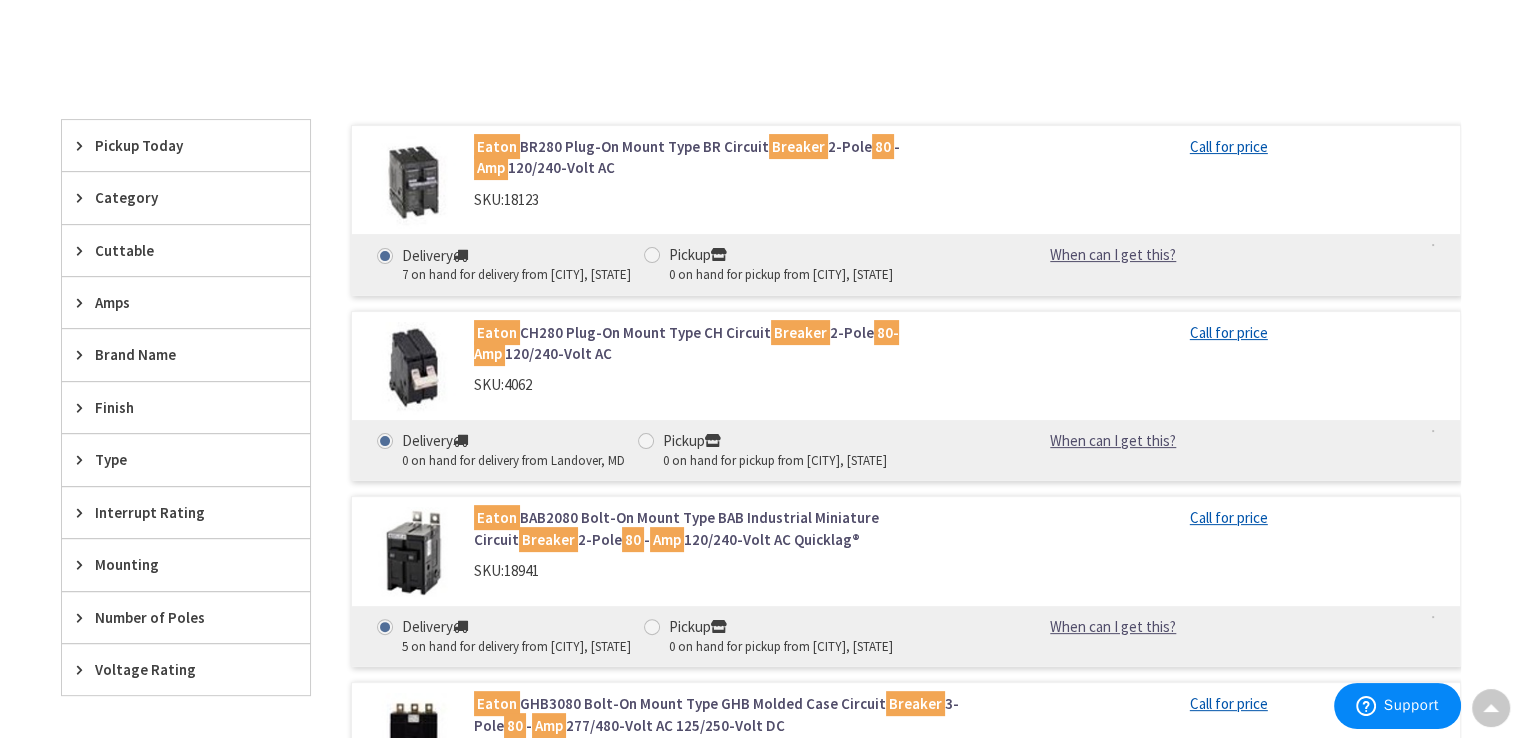 click at bounding box center (385, 256) 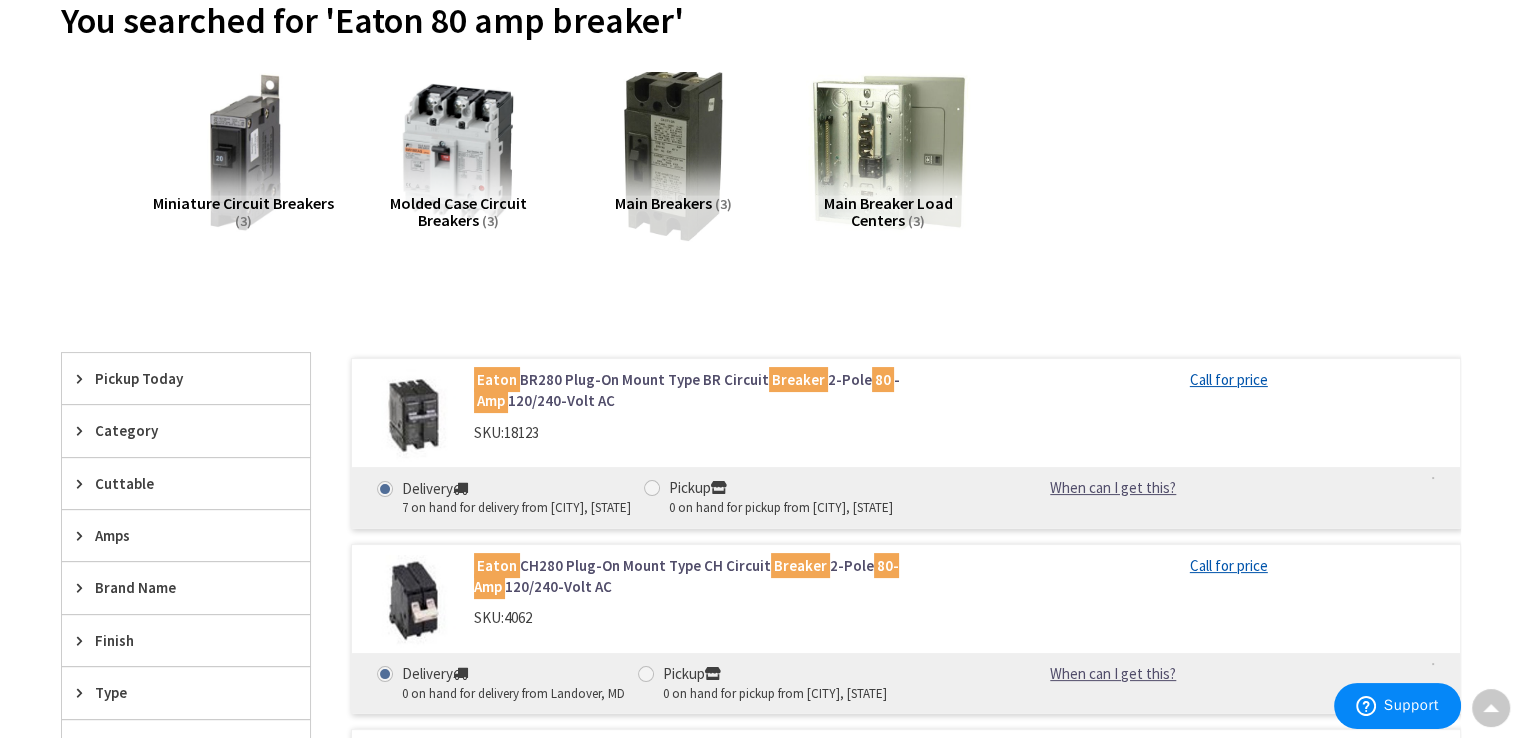 scroll, scrollTop: 466, scrollLeft: 0, axis: vertical 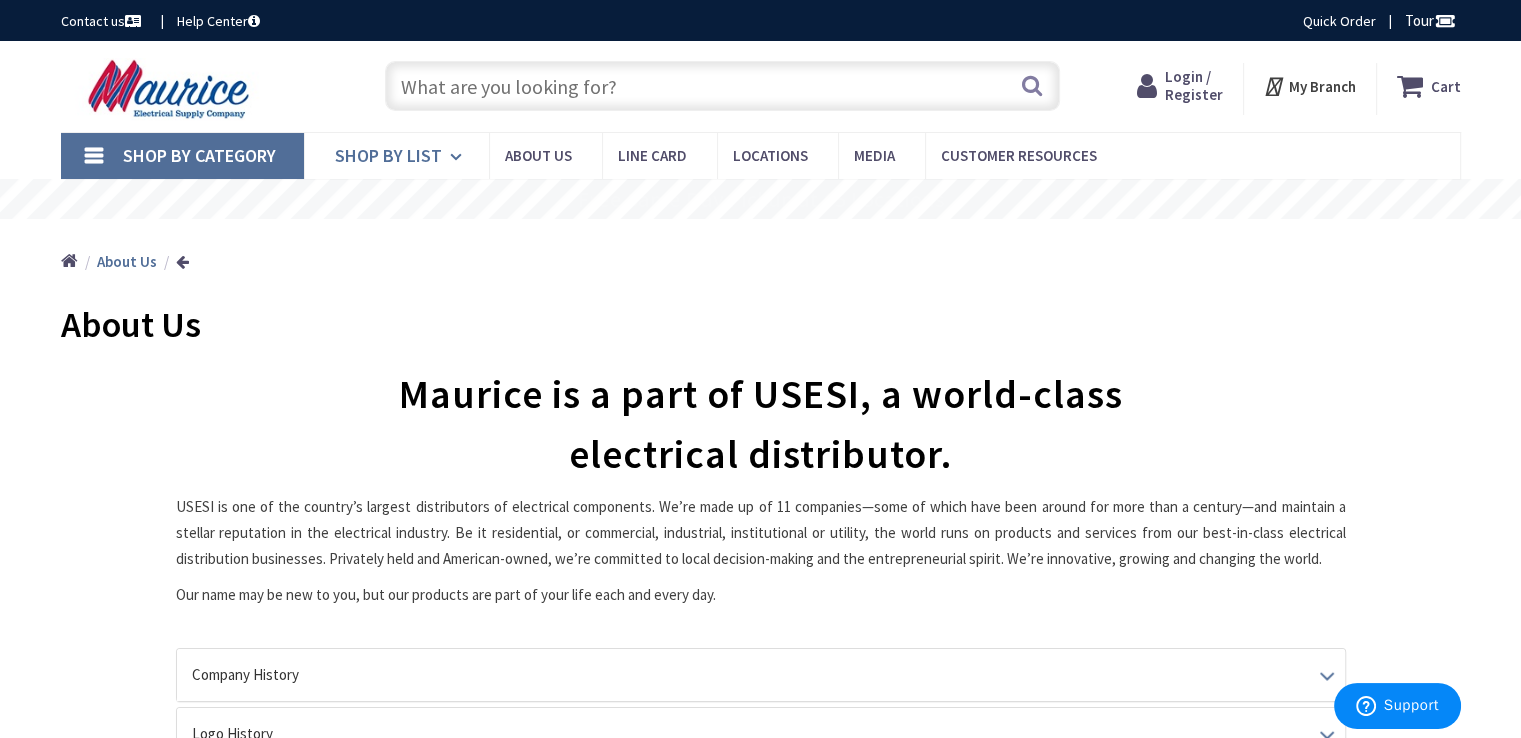 click on "Shop By List" at bounding box center (388, 155) 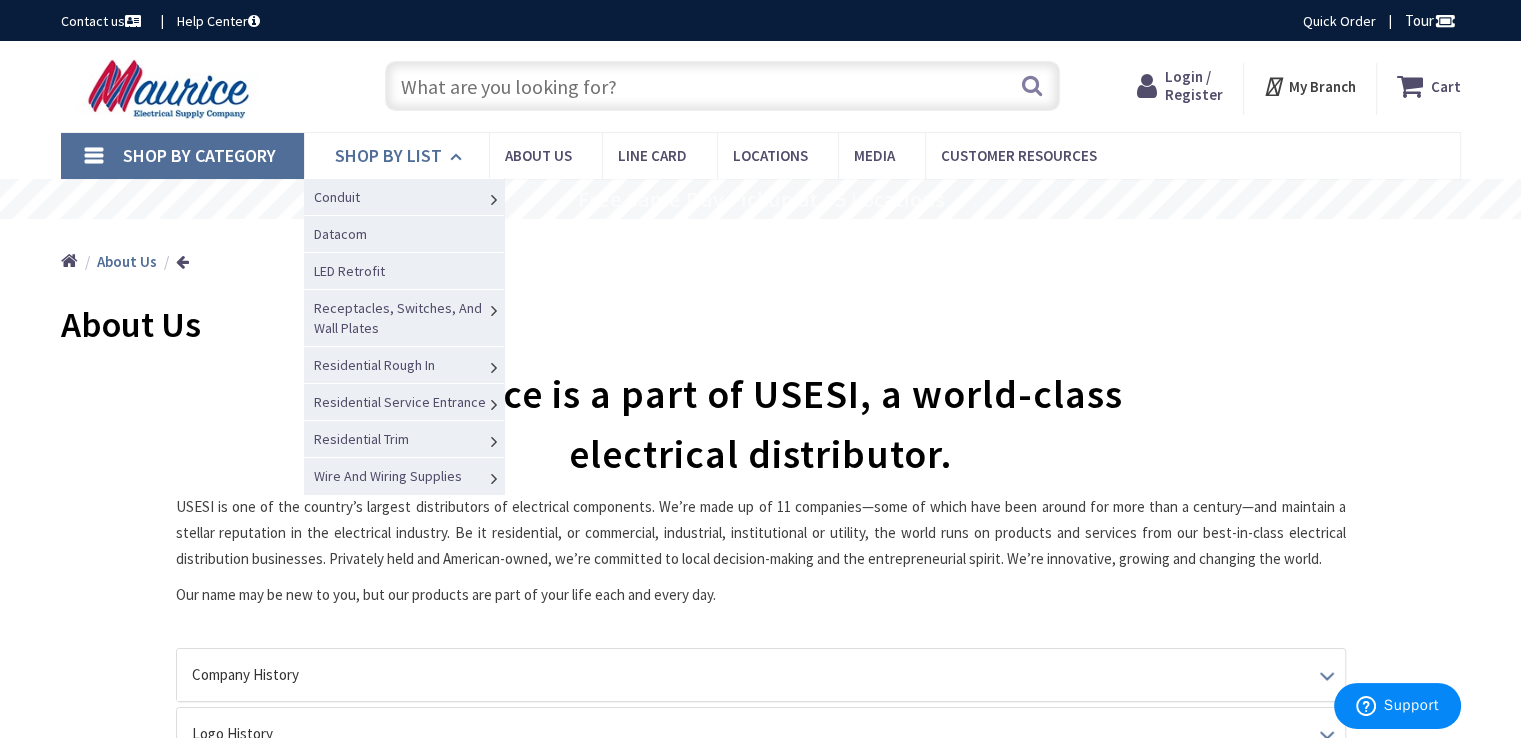 click on "Shop By List" at bounding box center (388, 155) 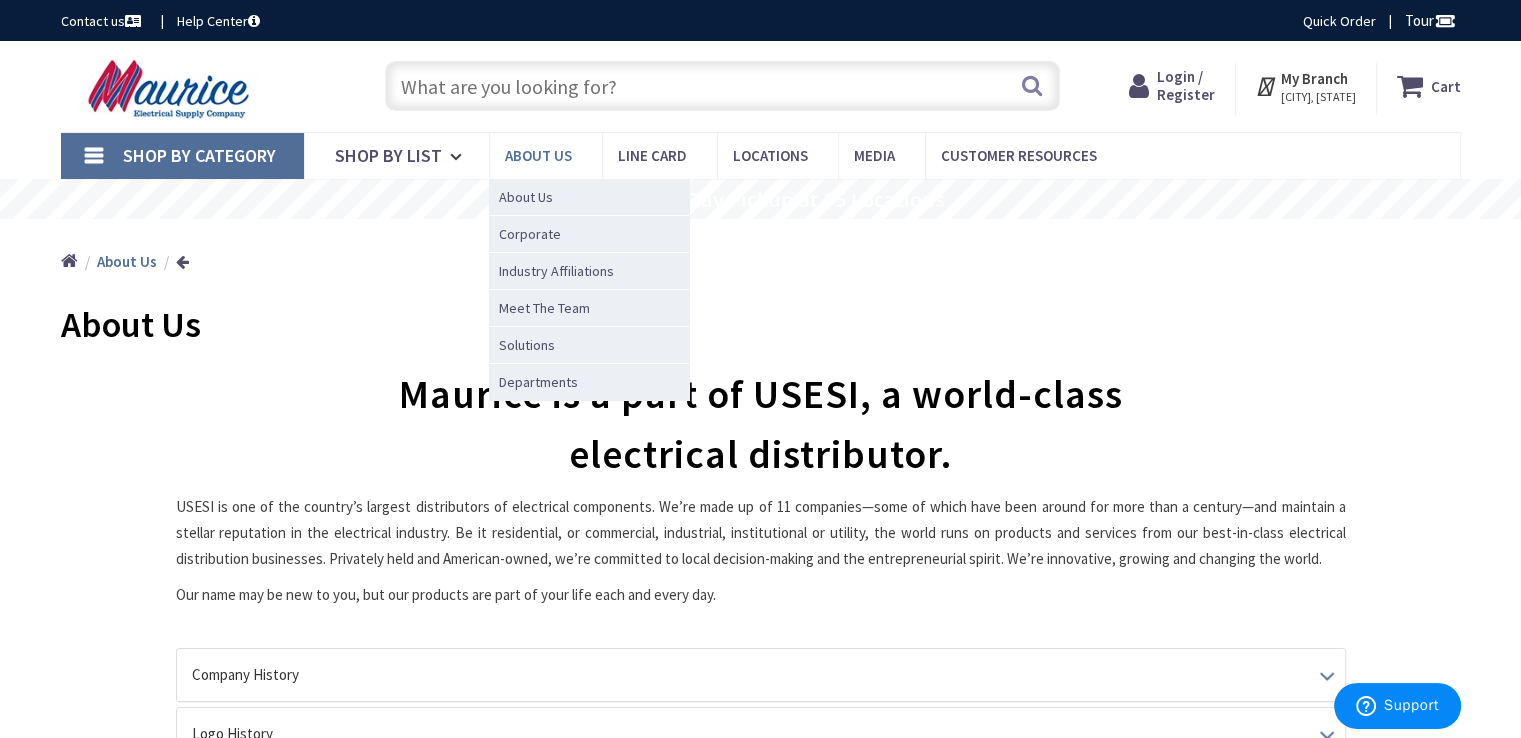 click on "About us" at bounding box center [545, 155] 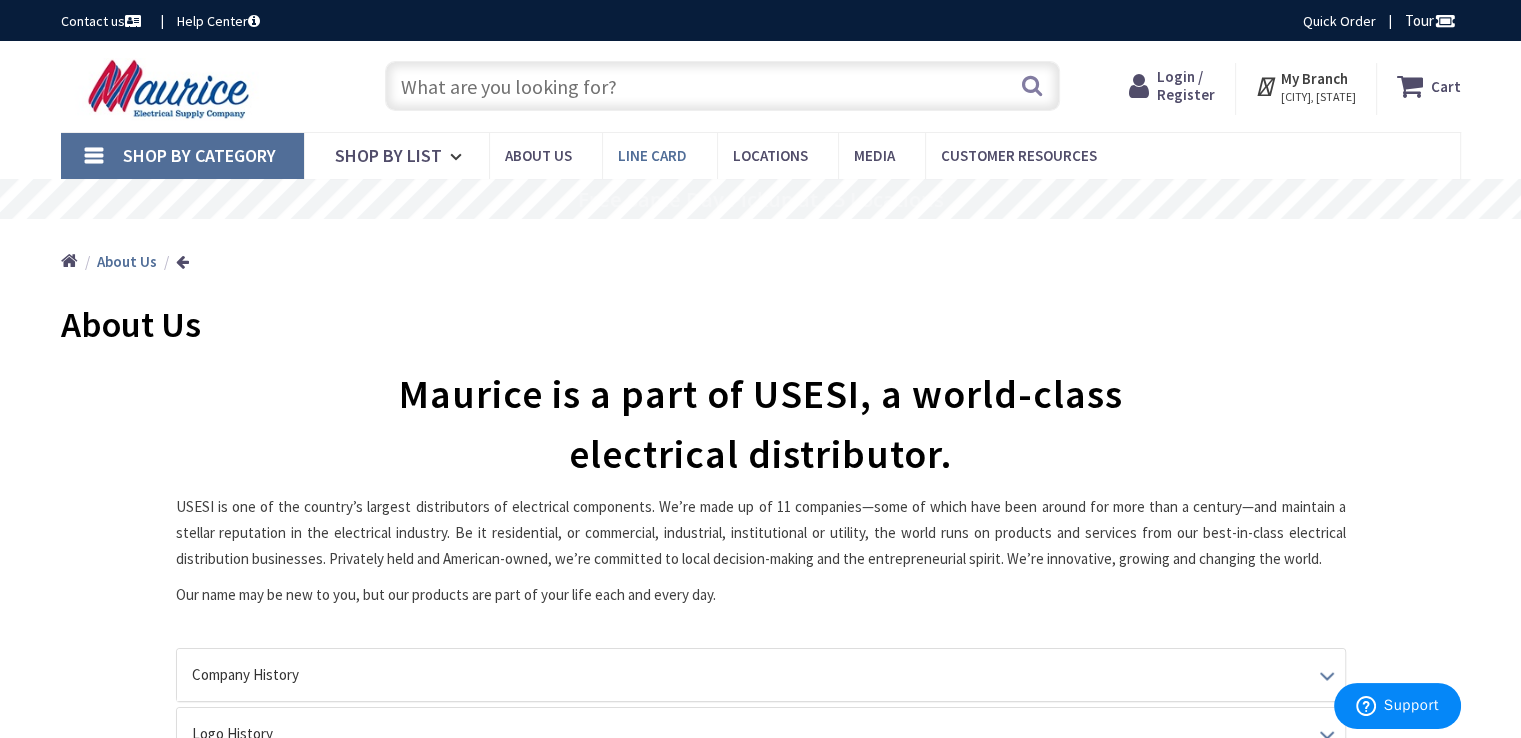 click on "Line Card" at bounding box center (652, 155) 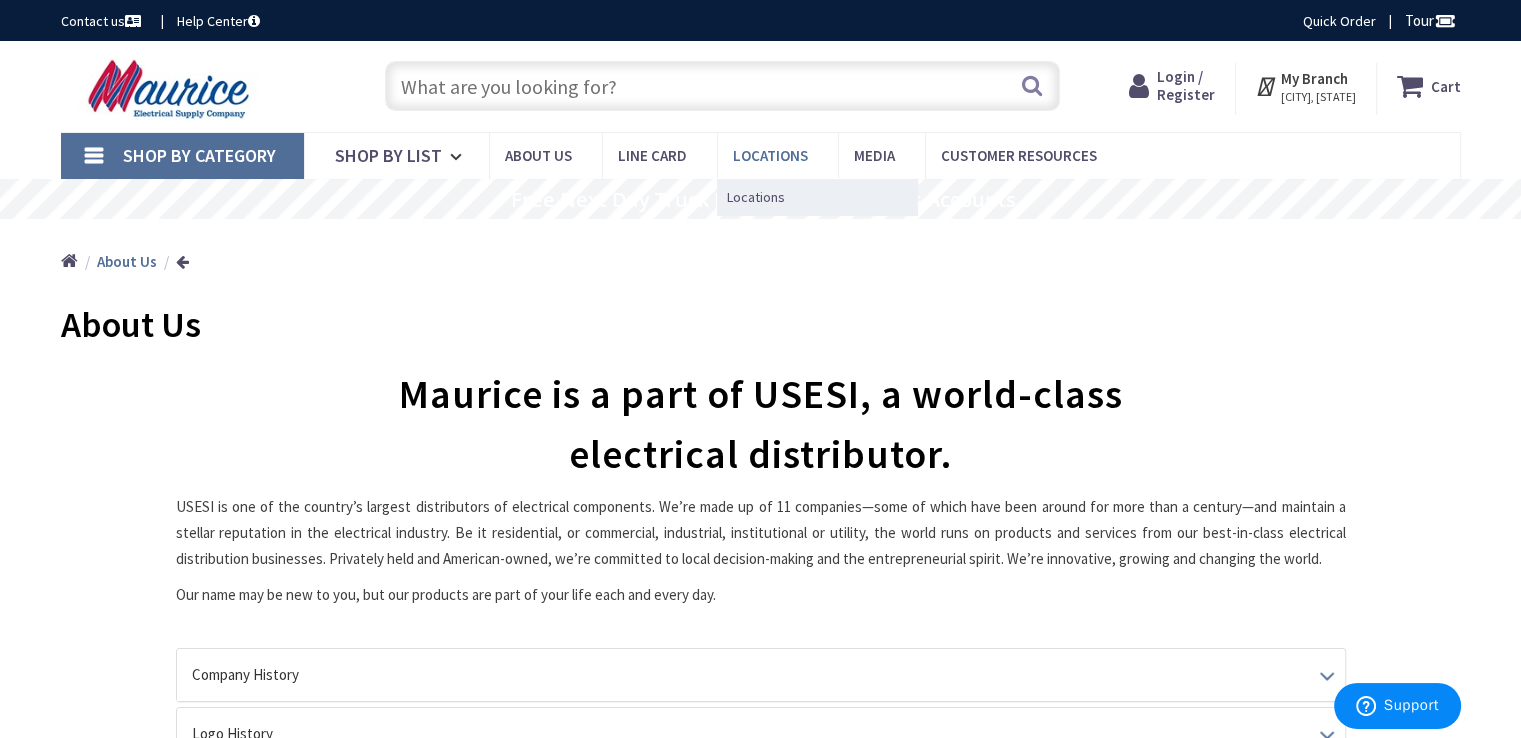 click on "Locations" at bounding box center (770, 155) 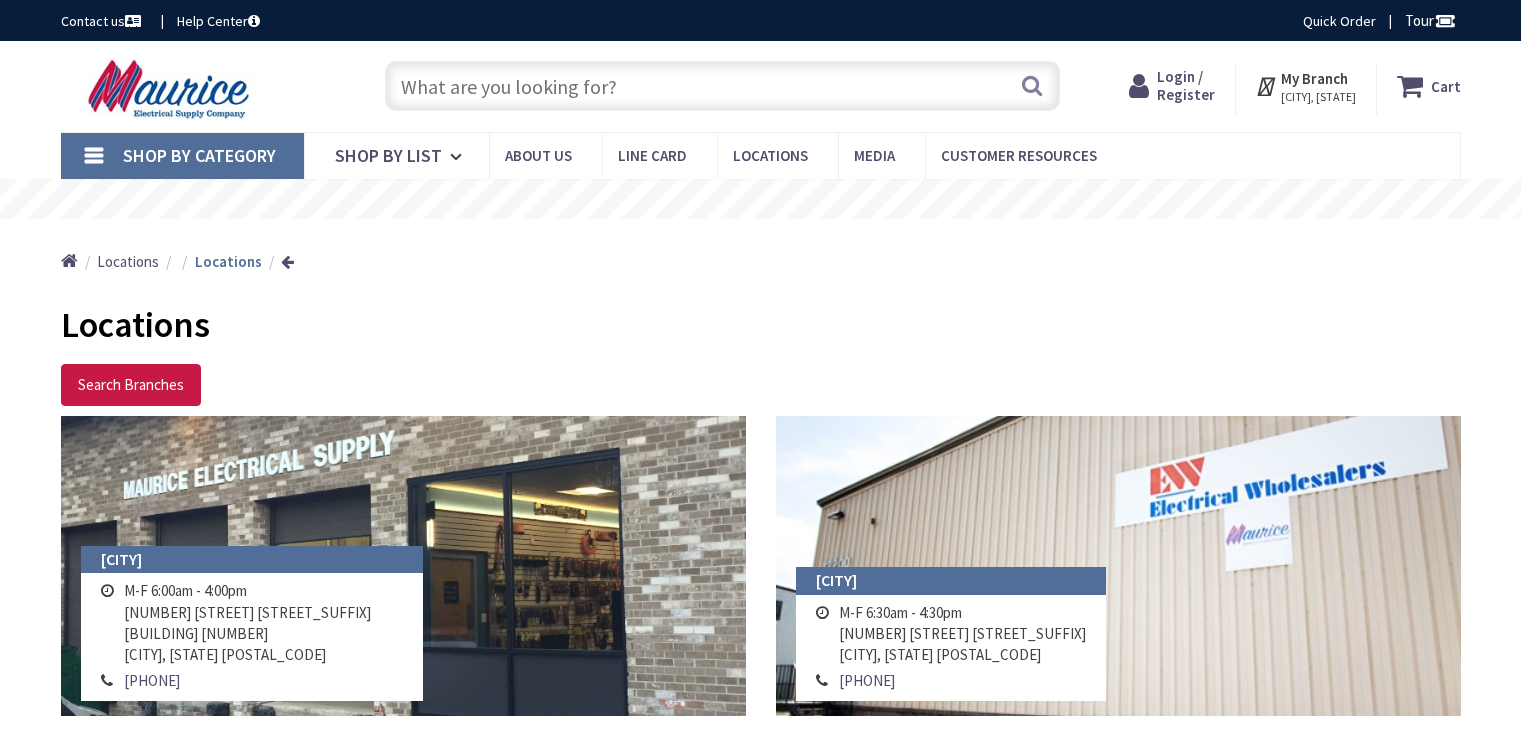 scroll, scrollTop: 0, scrollLeft: 0, axis: both 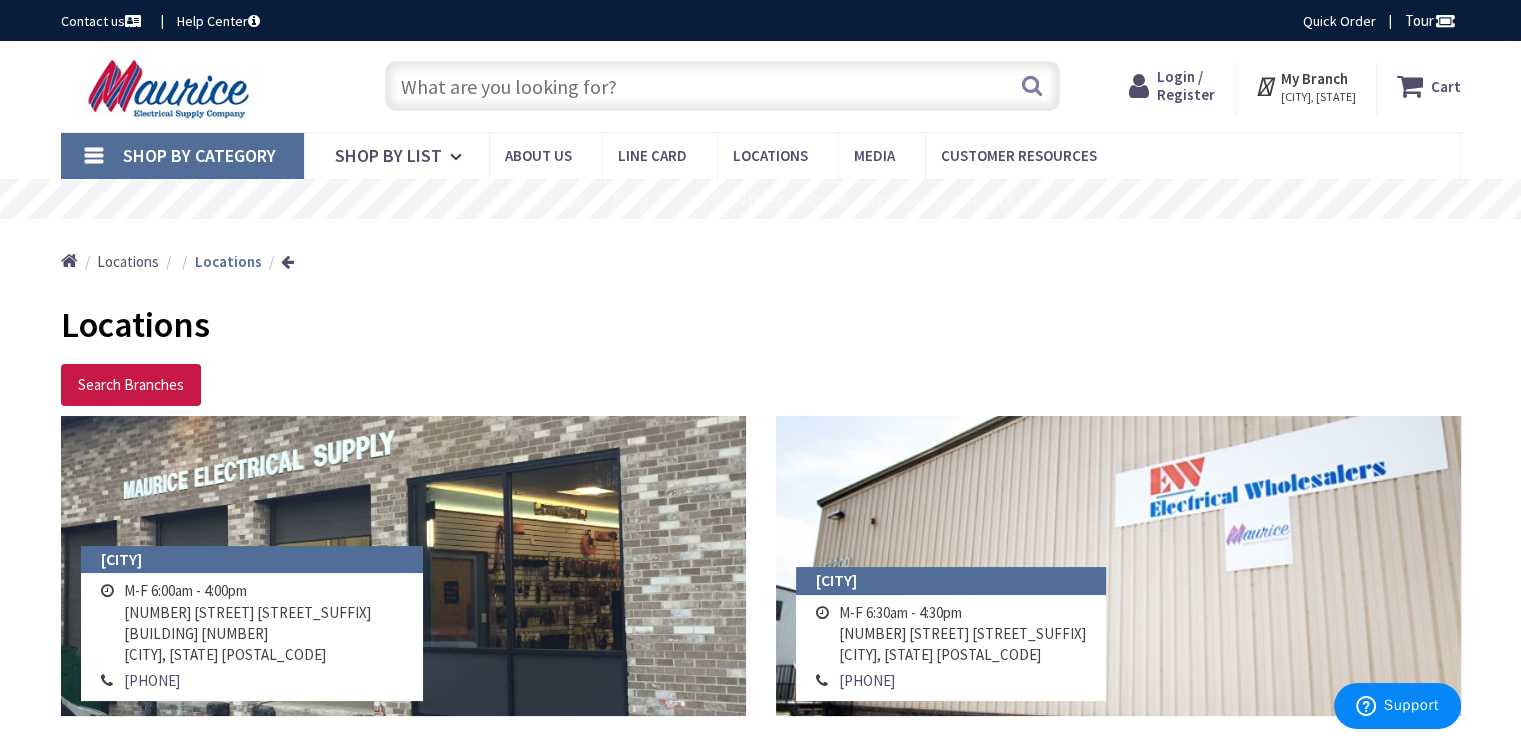 click at bounding box center [722, 86] 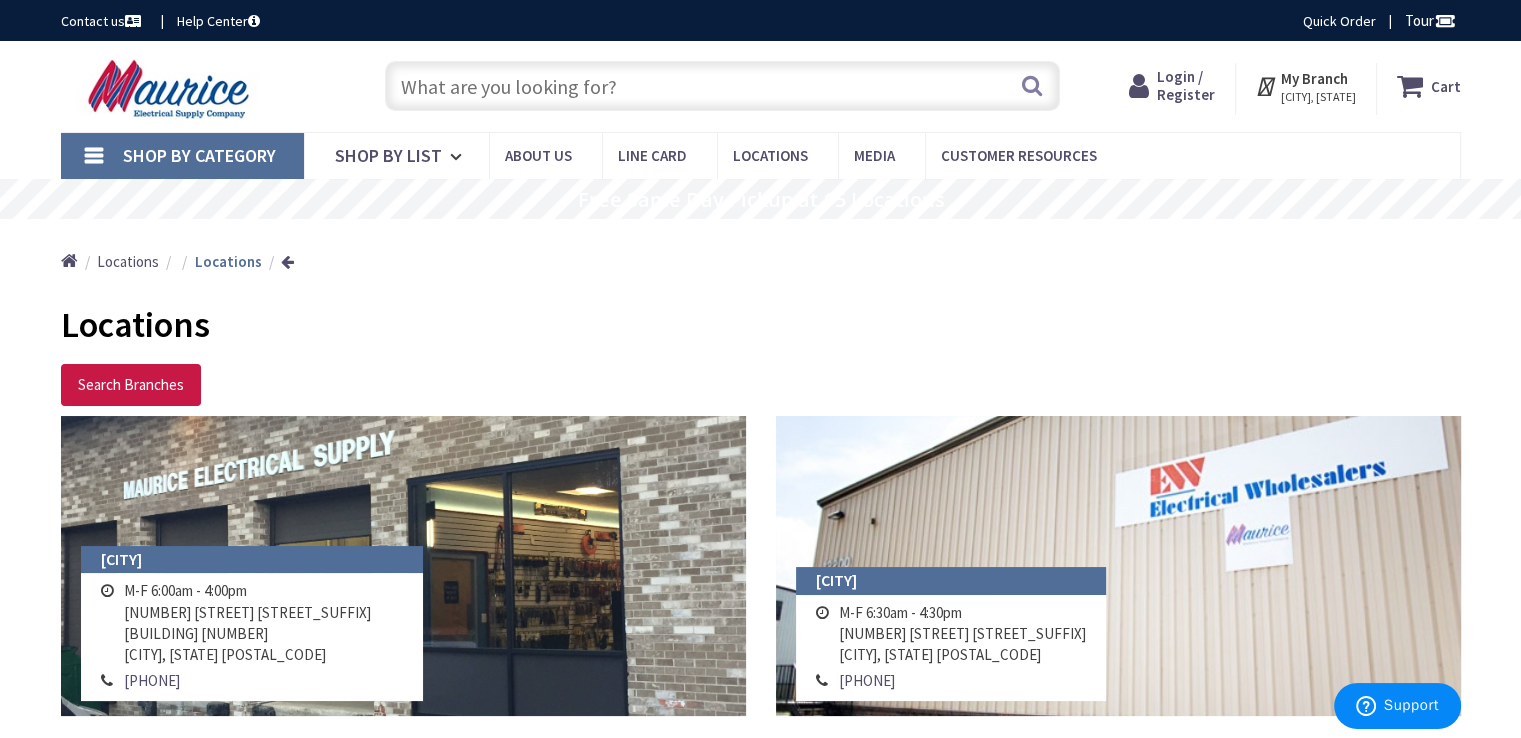 click at bounding box center [722, 86] 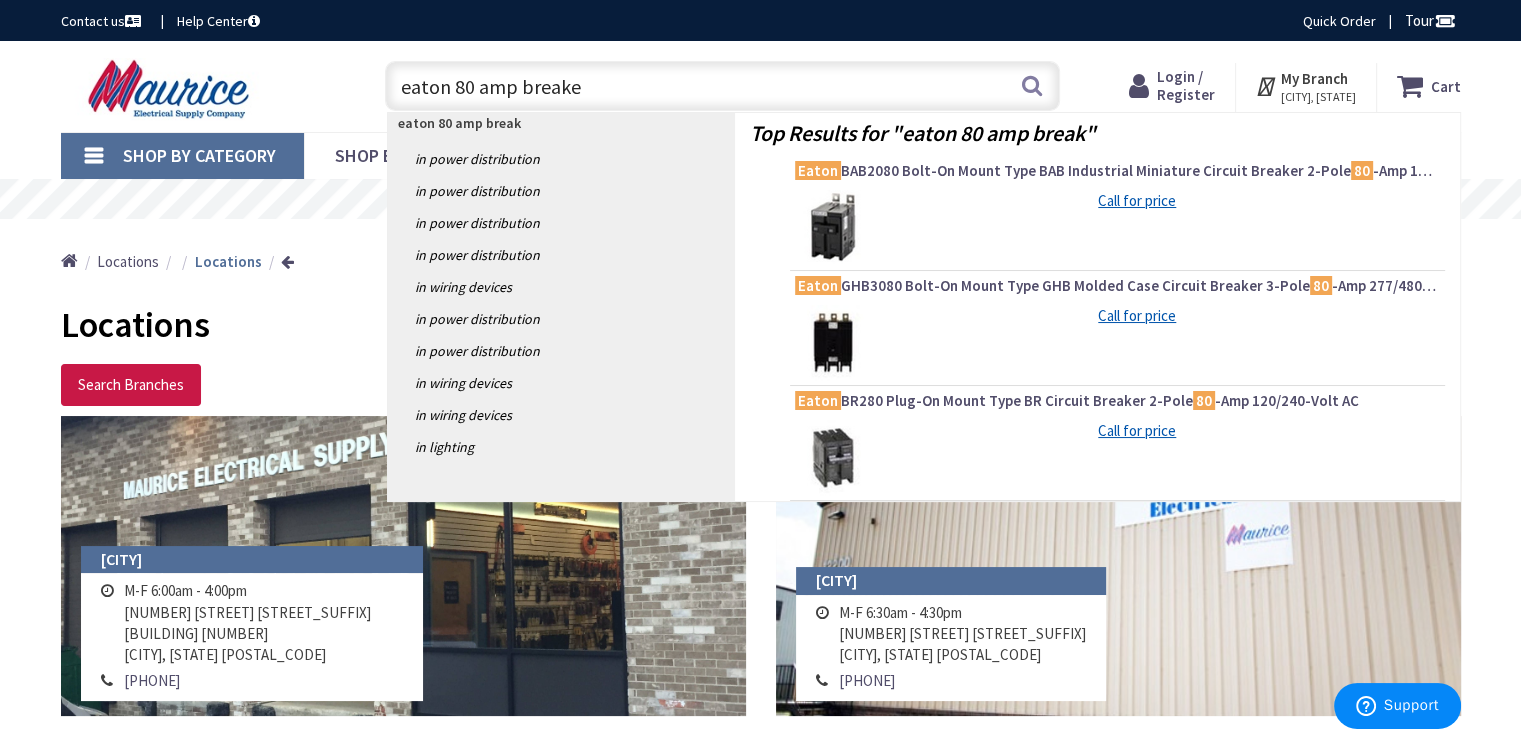 type on "eaton 80 amp breaker" 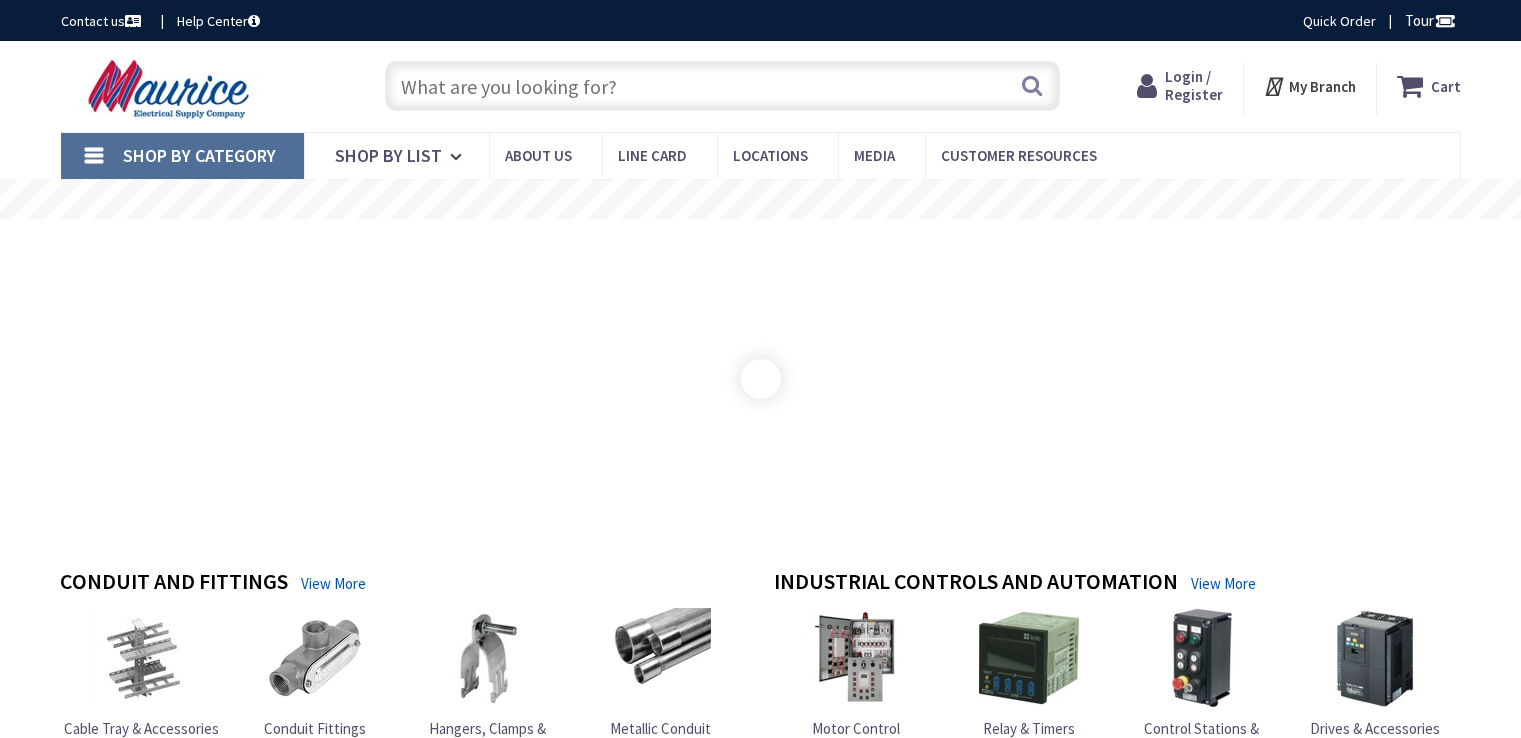 scroll, scrollTop: 0, scrollLeft: 0, axis: both 